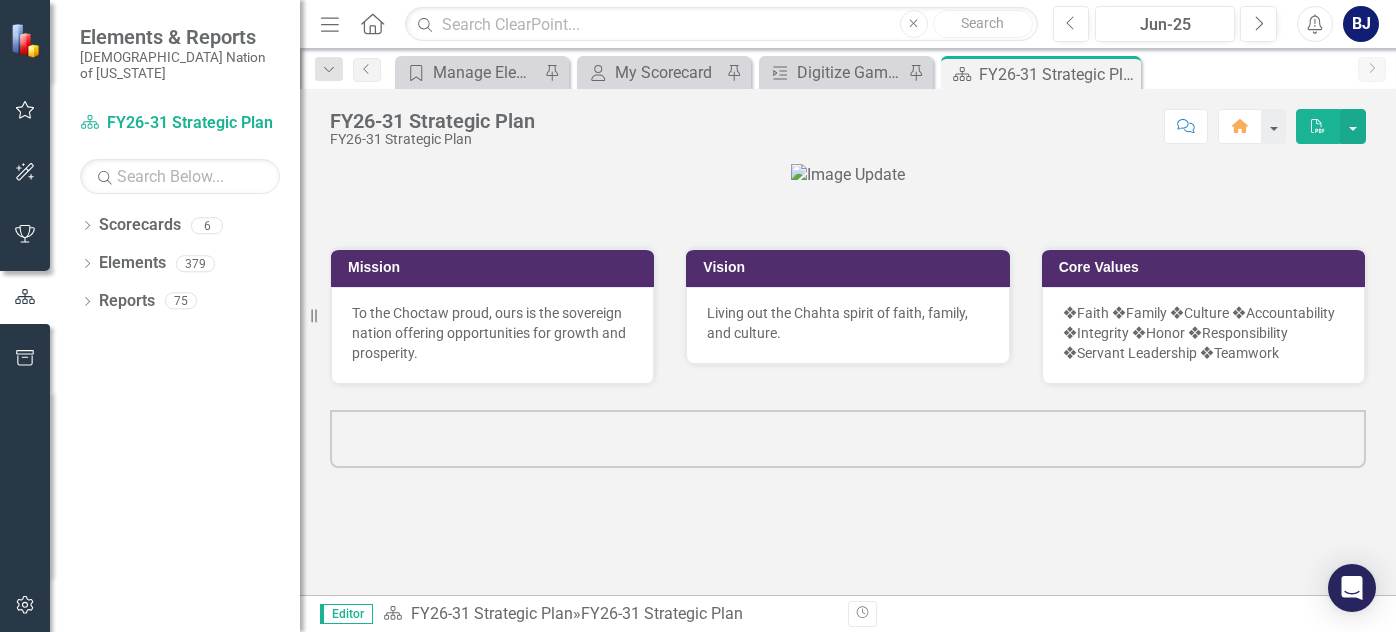 scroll, scrollTop: 0, scrollLeft: 0, axis: both 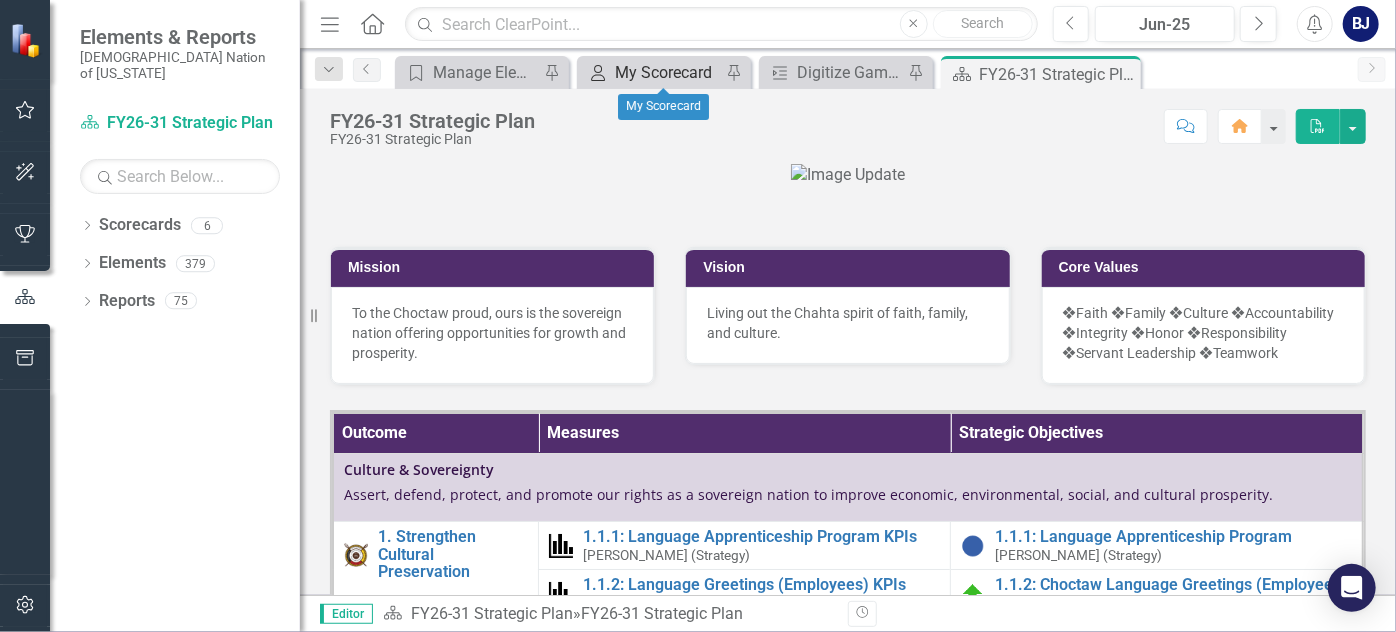 click on "My Scorecard" at bounding box center [668, 72] 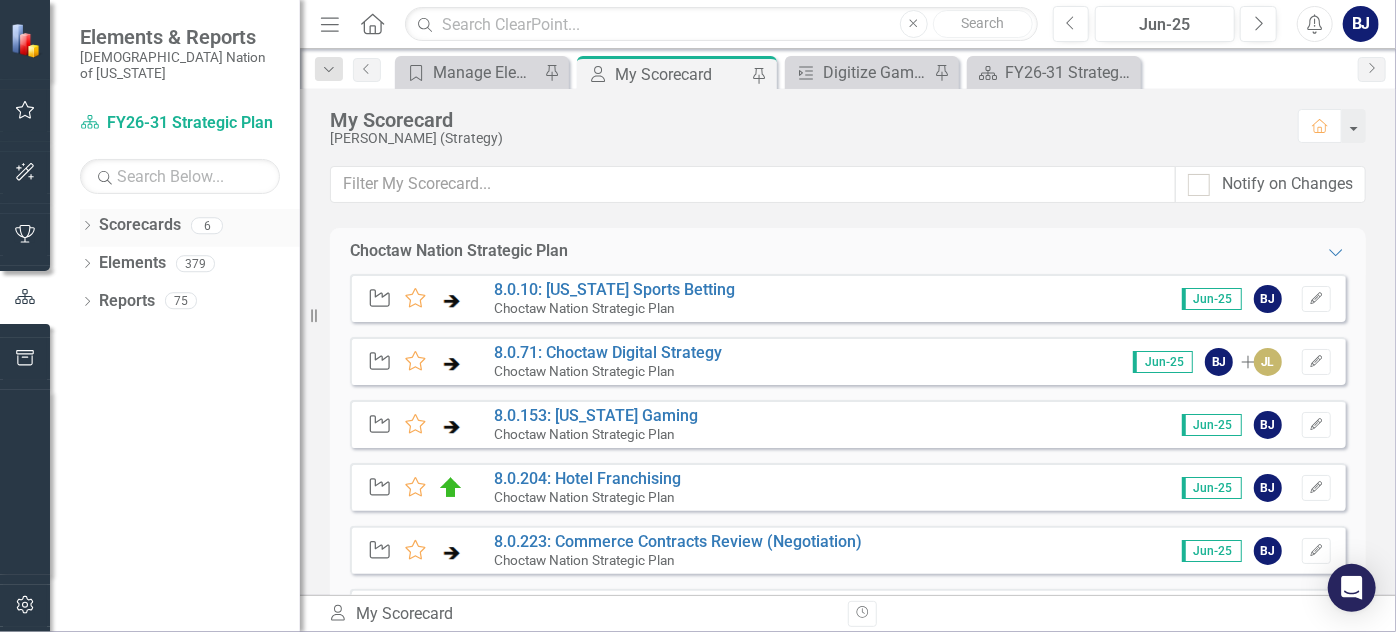 click on "Scorecards" at bounding box center [140, 225] 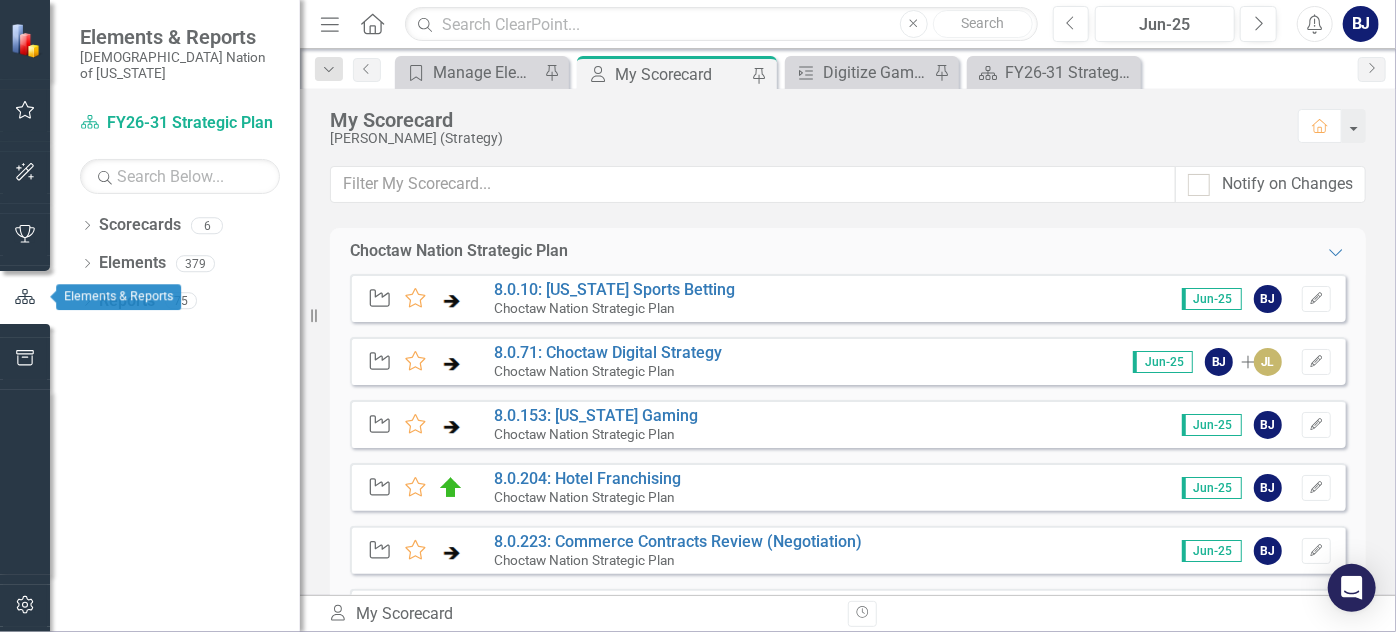 click 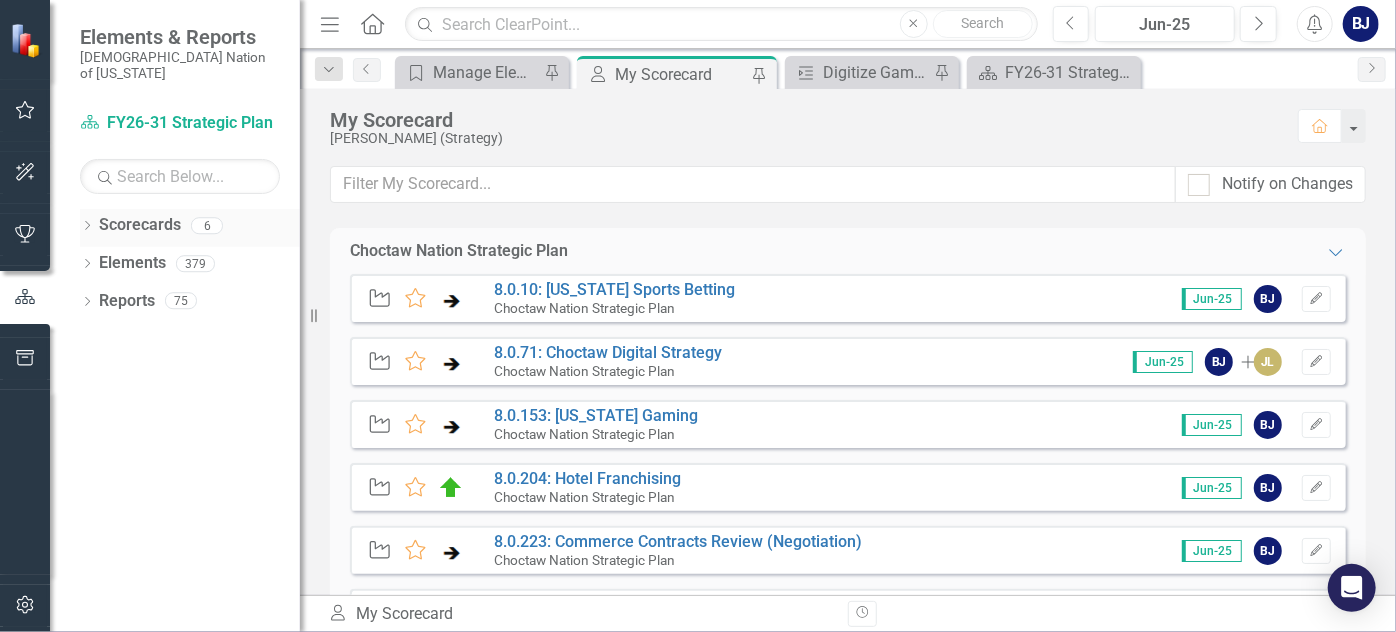 click on "Dropdown Scorecards 6" at bounding box center (190, 228) 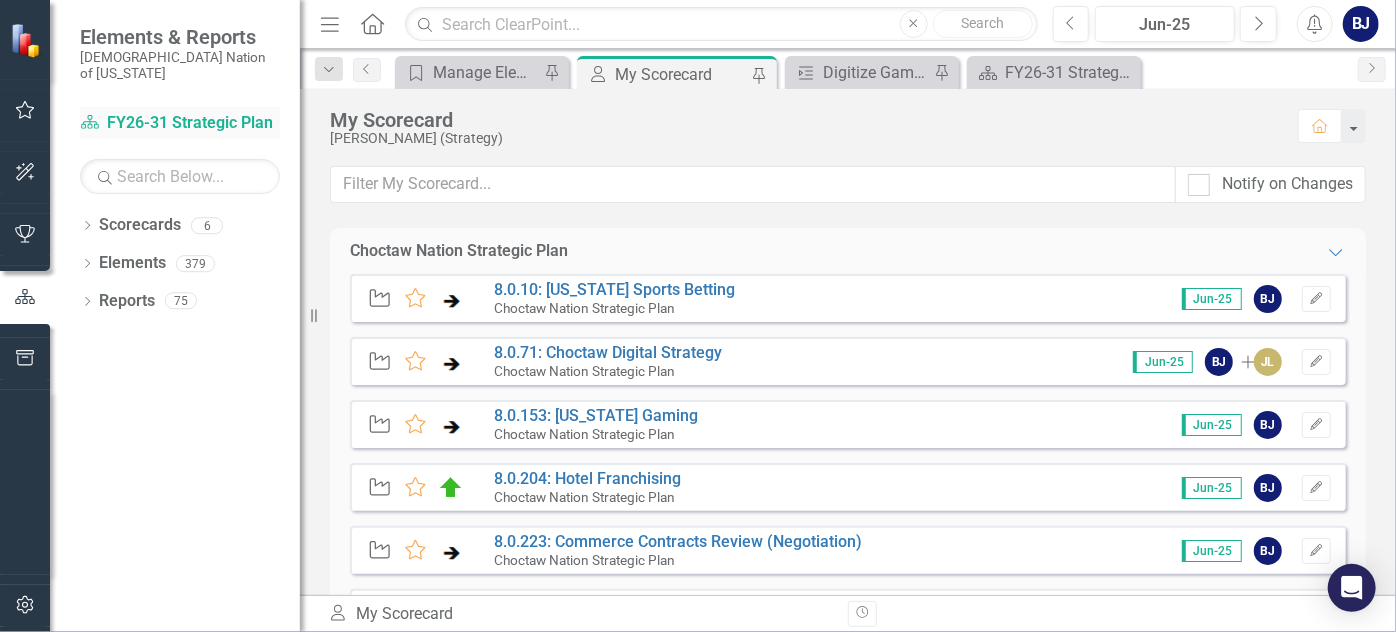 click on "Scorecard FY26-31 Strategic Plan" at bounding box center (180, 123) 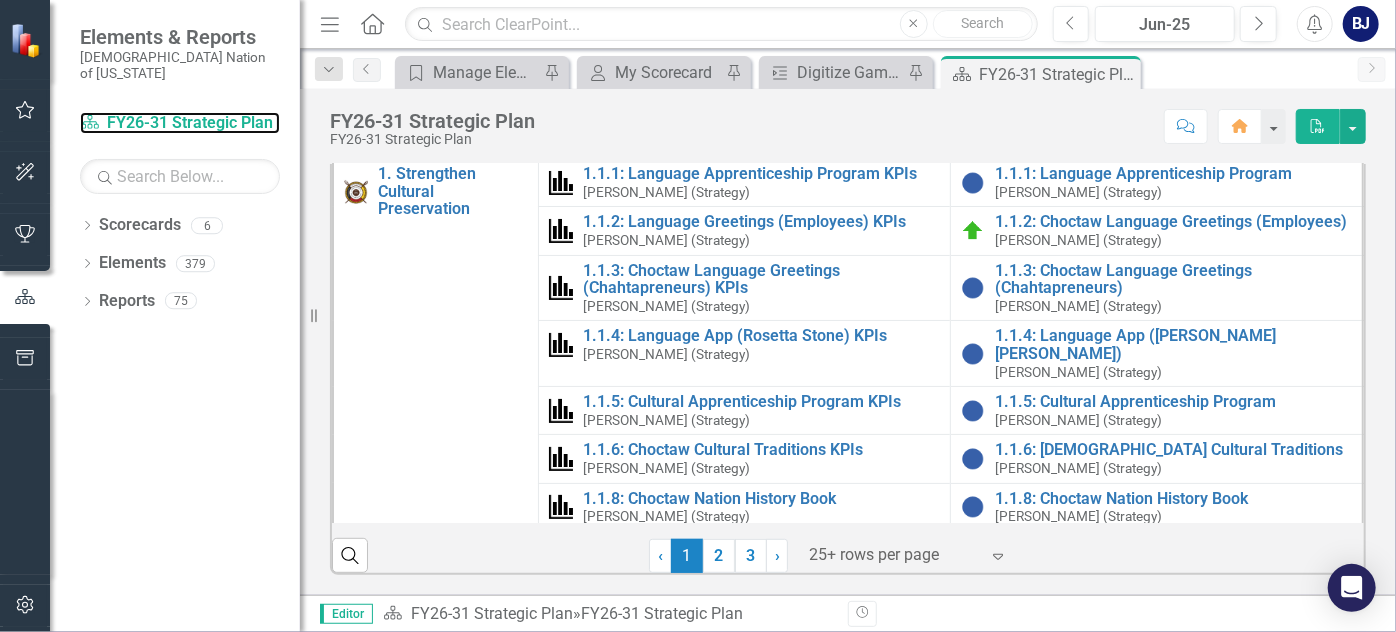scroll, scrollTop: 838, scrollLeft: 0, axis: vertical 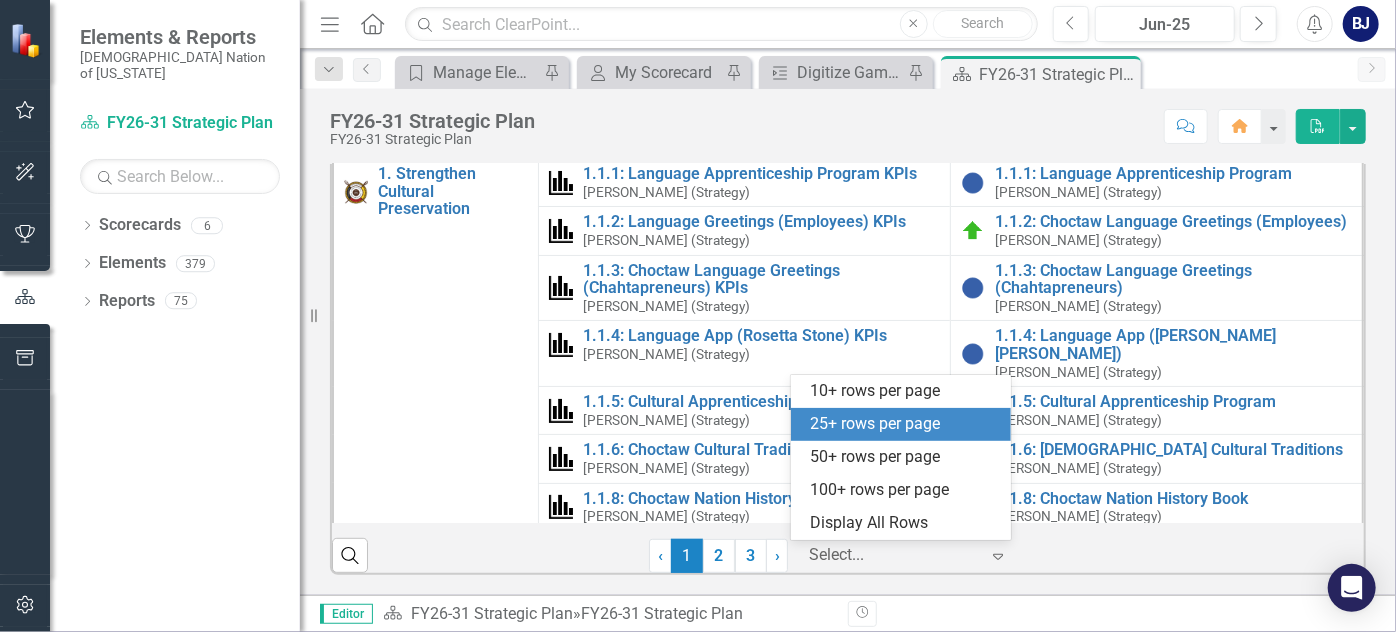 click on "Expand" 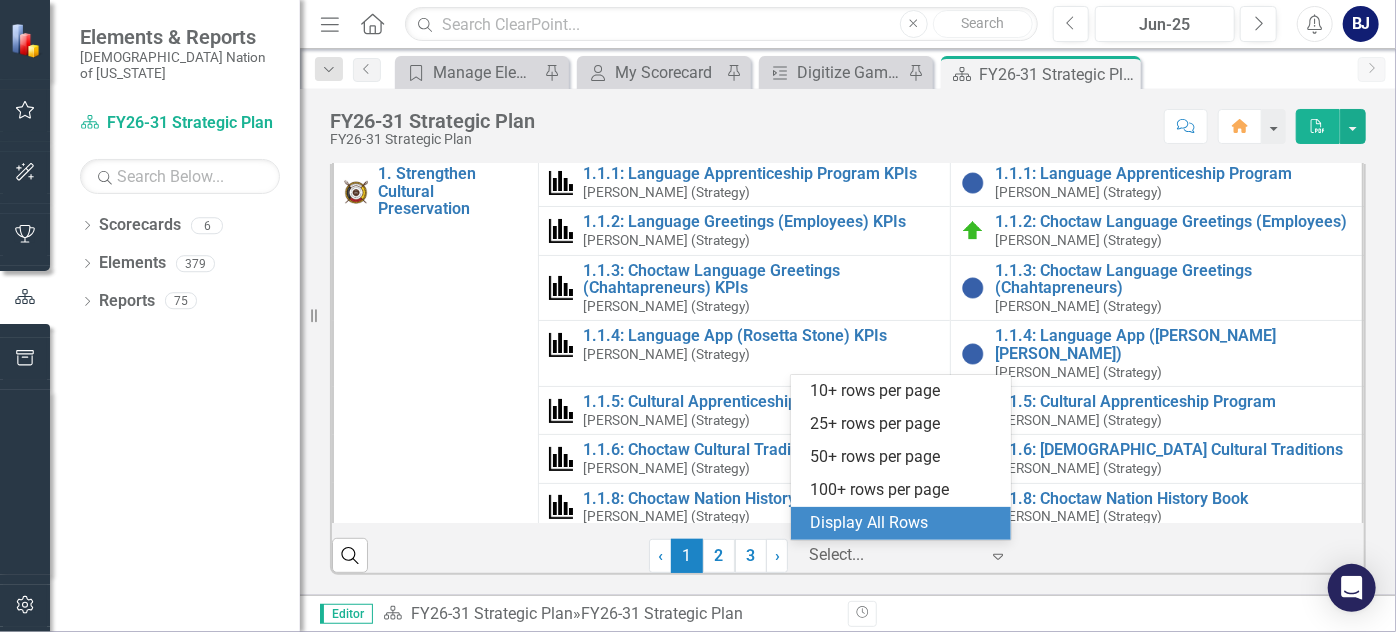 click on "Display All Rows" at bounding box center (905, 523) 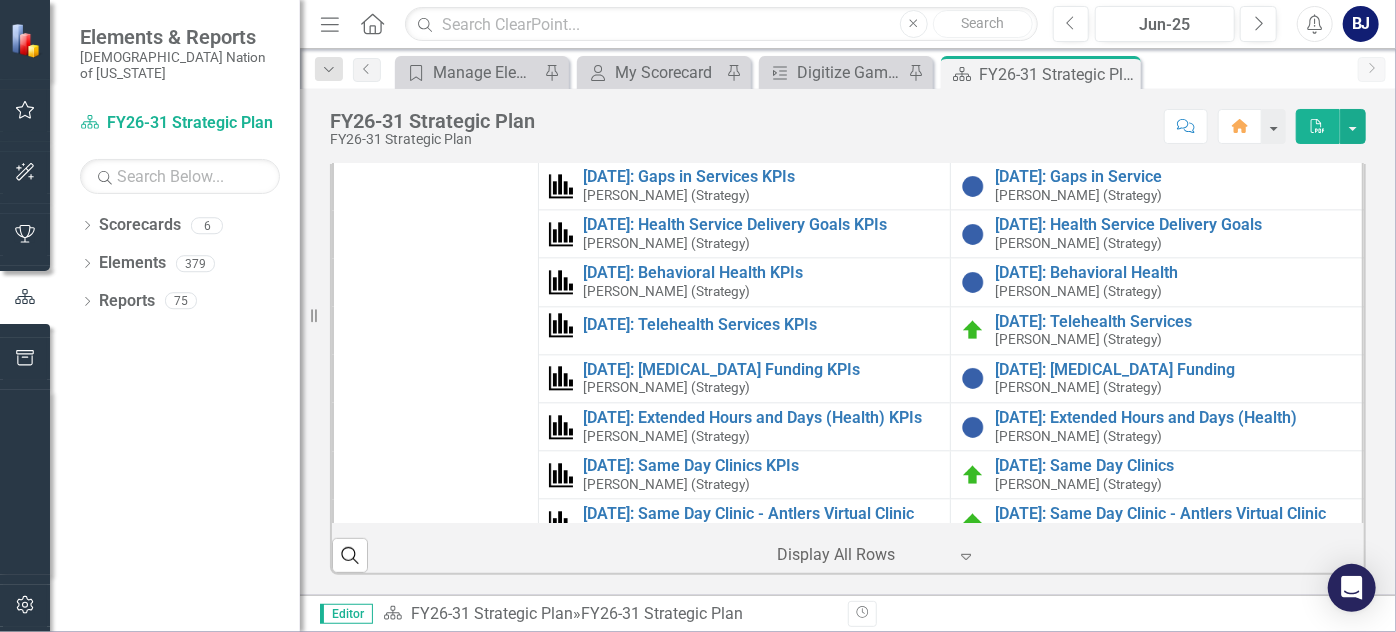 scroll, scrollTop: 2287, scrollLeft: 0, axis: vertical 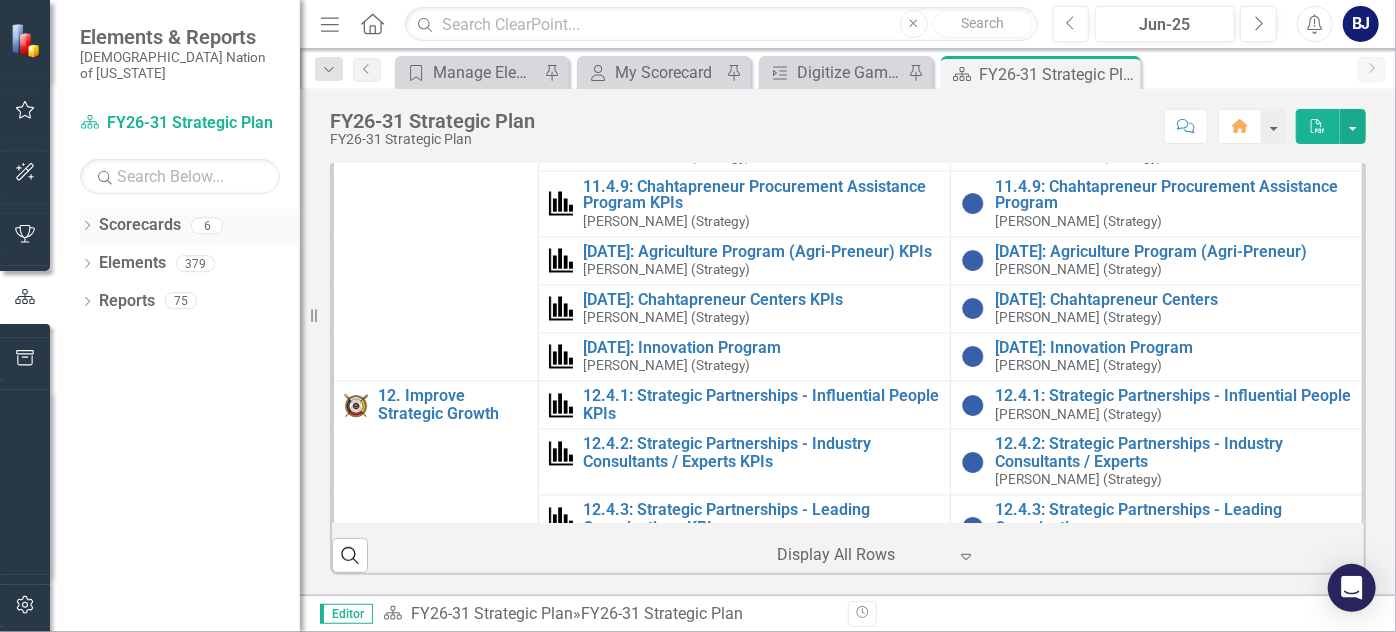 click on "Dropdown Scorecards 6" at bounding box center [190, 228] 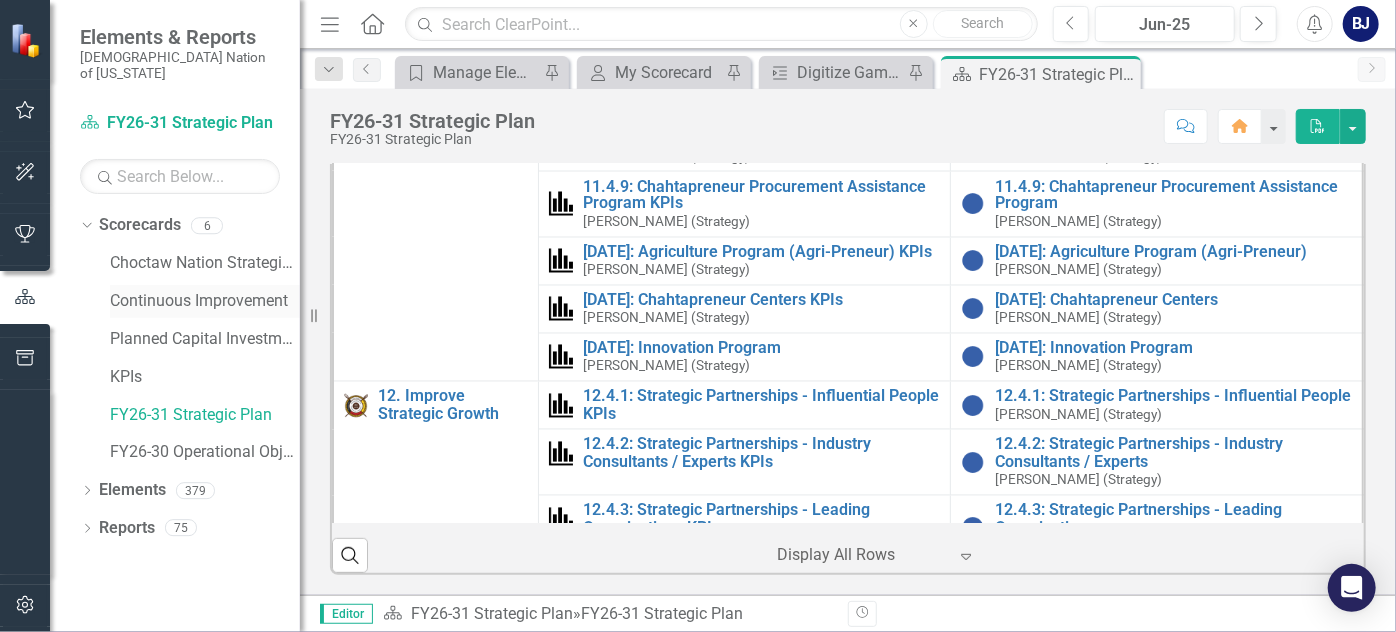 click on "Continuous Improvement" at bounding box center [205, 301] 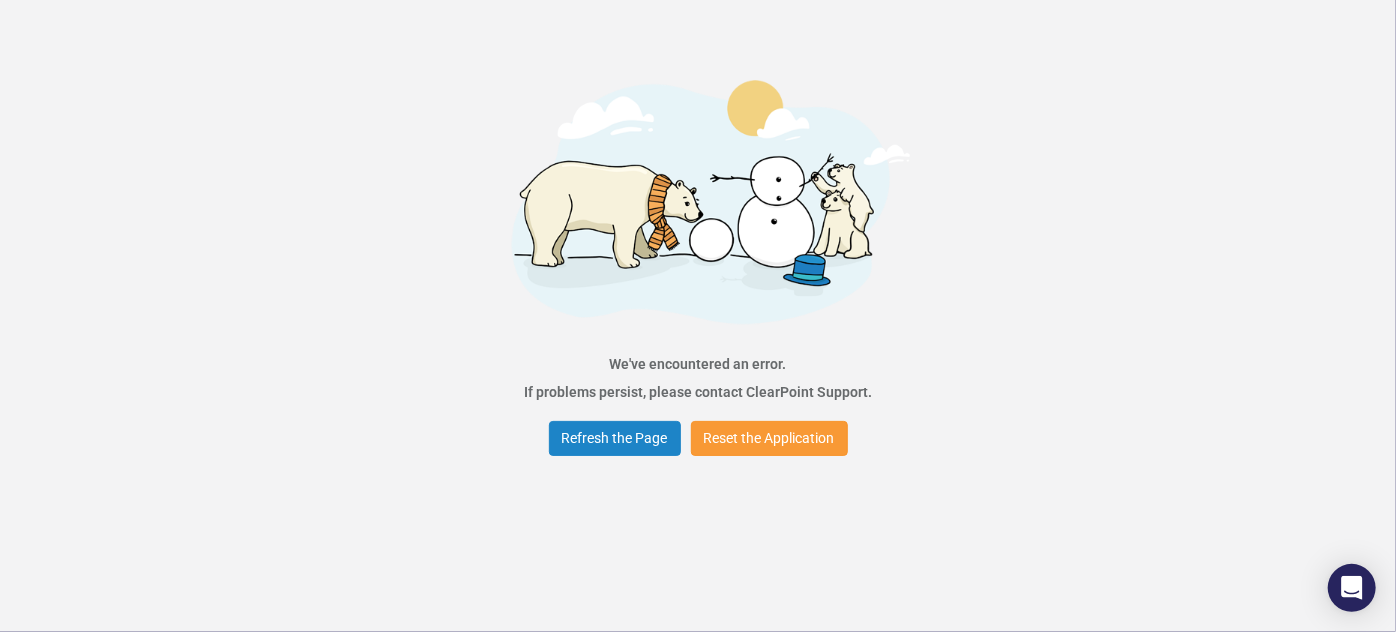 click on "Reset the Application" at bounding box center [769, 438] 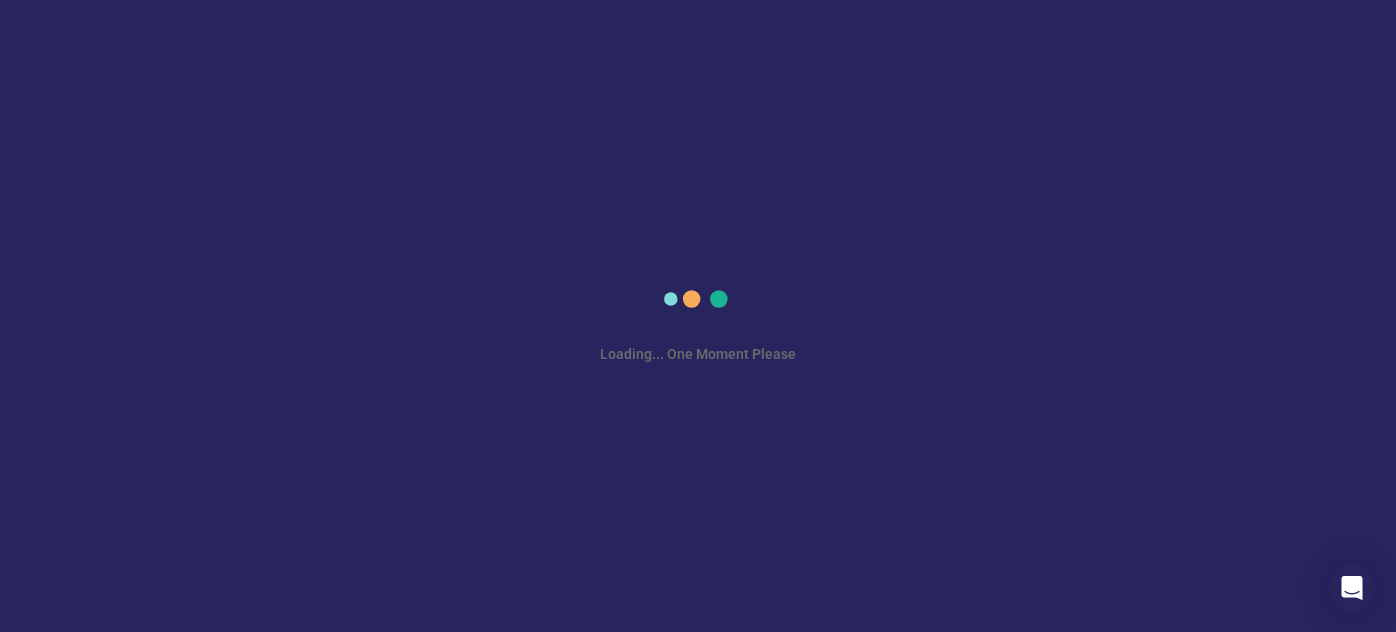 scroll, scrollTop: 0, scrollLeft: 0, axis: both 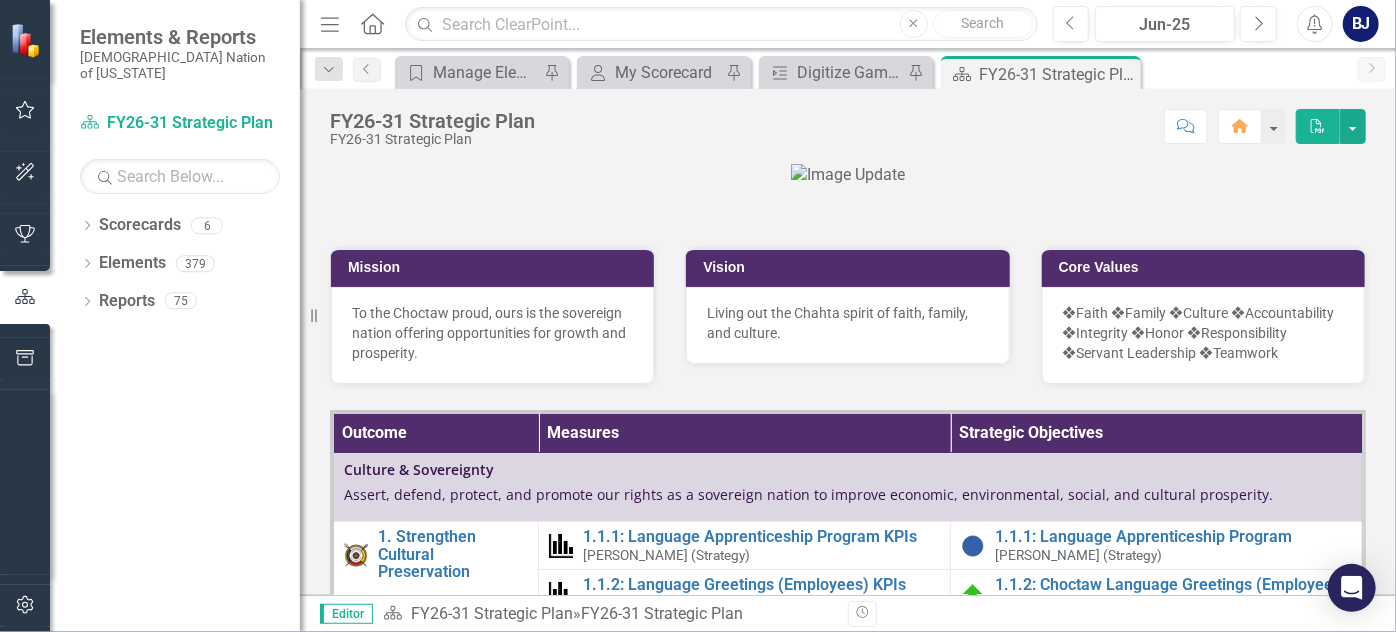 click 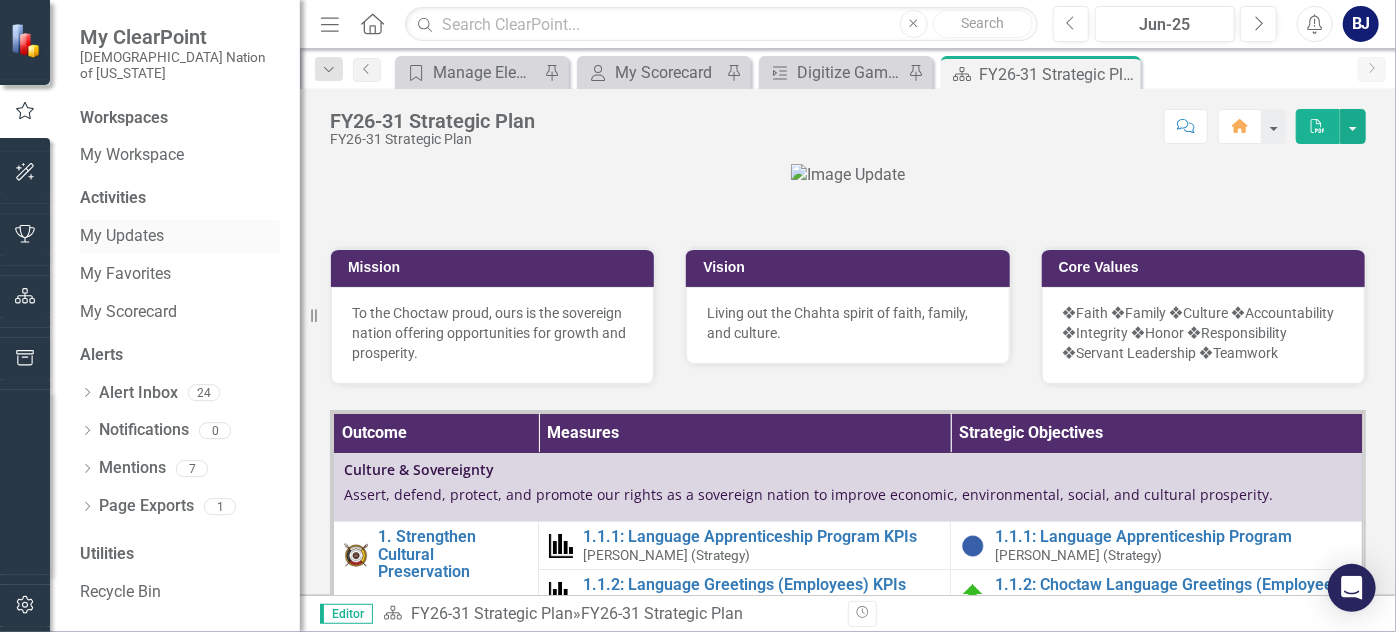 click on "My Updates" at bounding box center [180, 236] 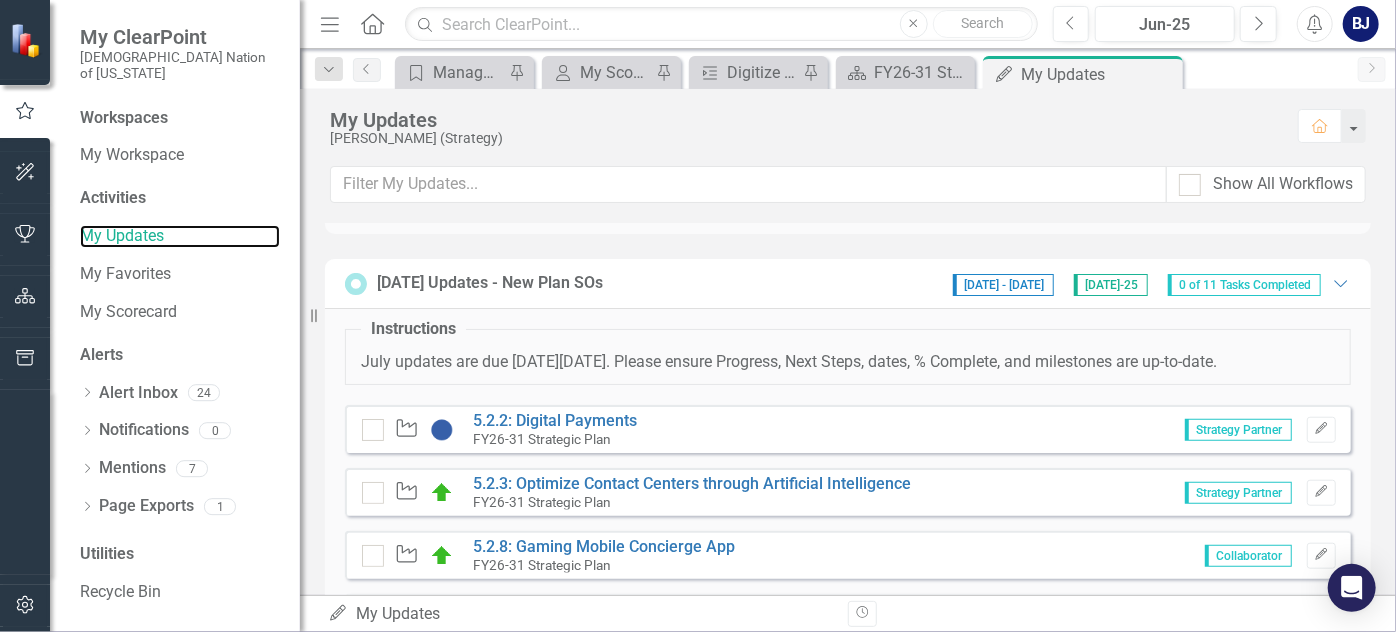 scroll, scrollTop: 512, scrollLeft: 0, axis: vertical 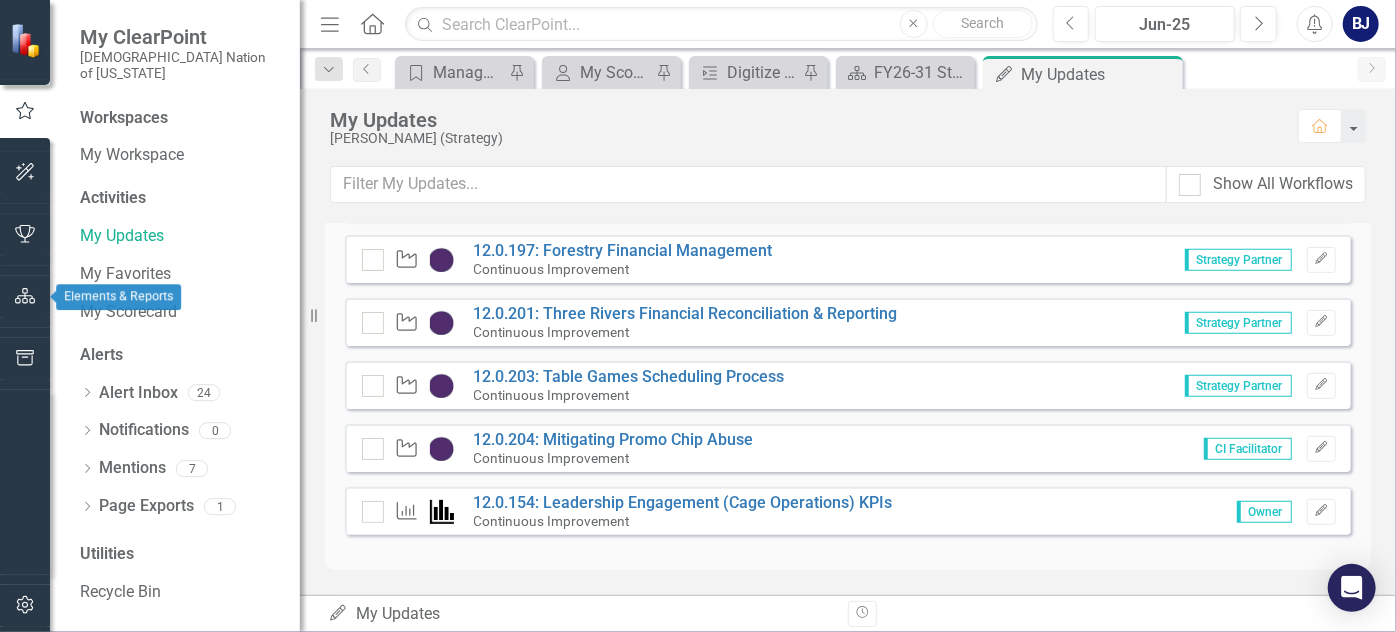 click 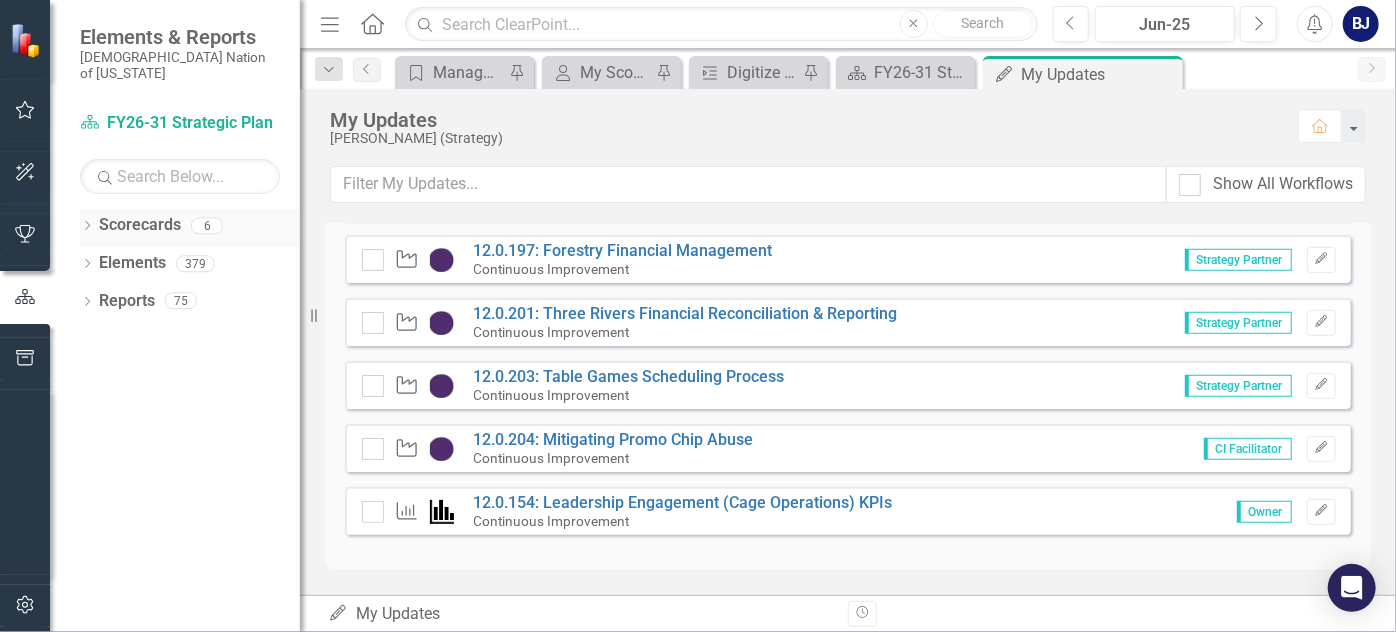 click on "Dropdown" 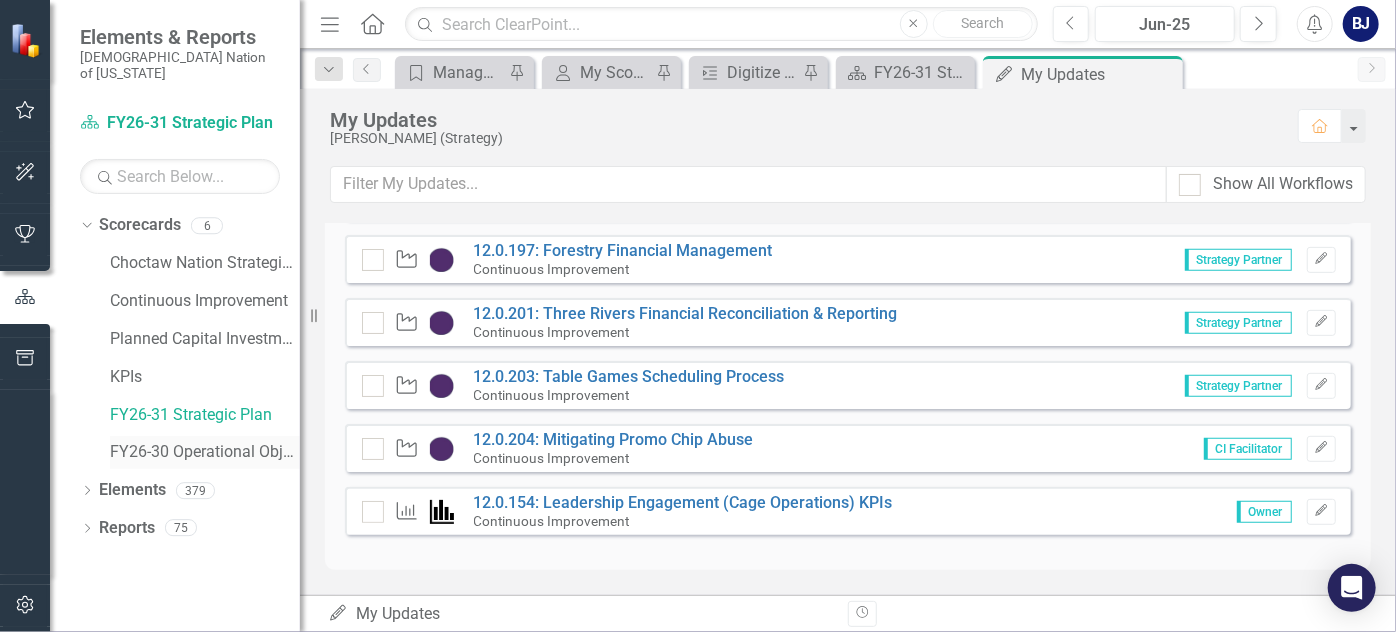 click on "FY26-30 Operational Objectives" at bounding box center [205, 452] 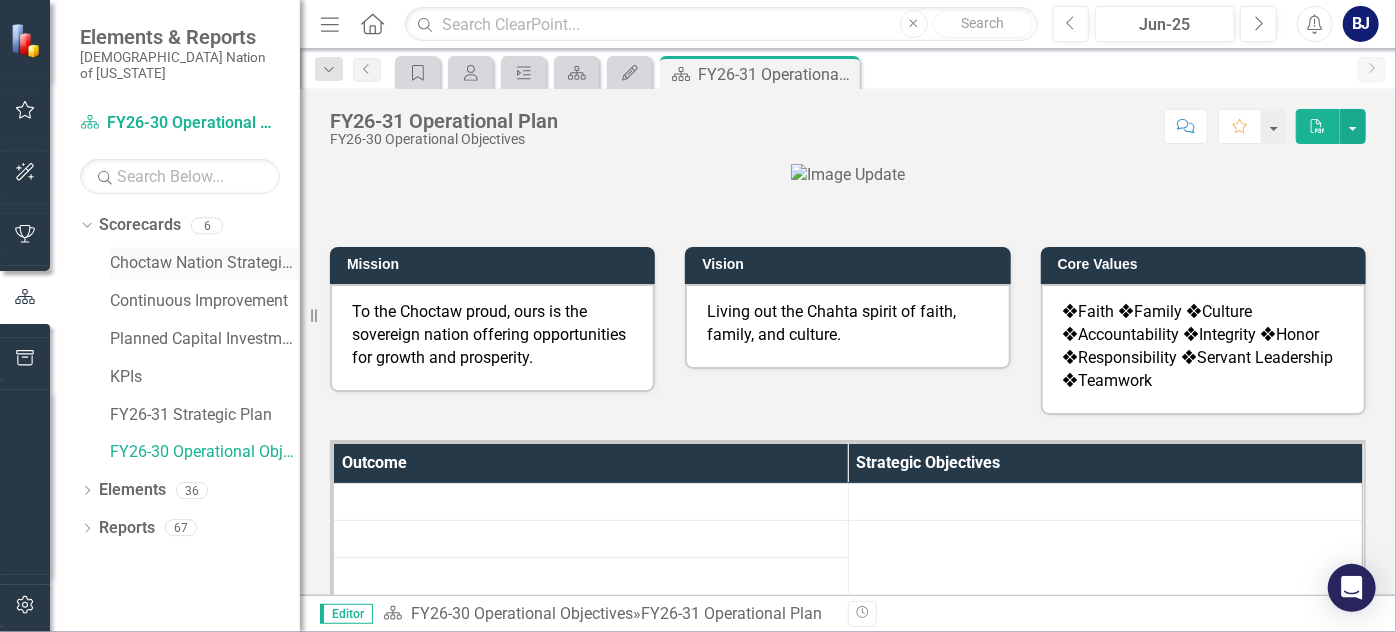 click on "Choctaw Nation Strategic Plan" at bounding box center [205, 263] 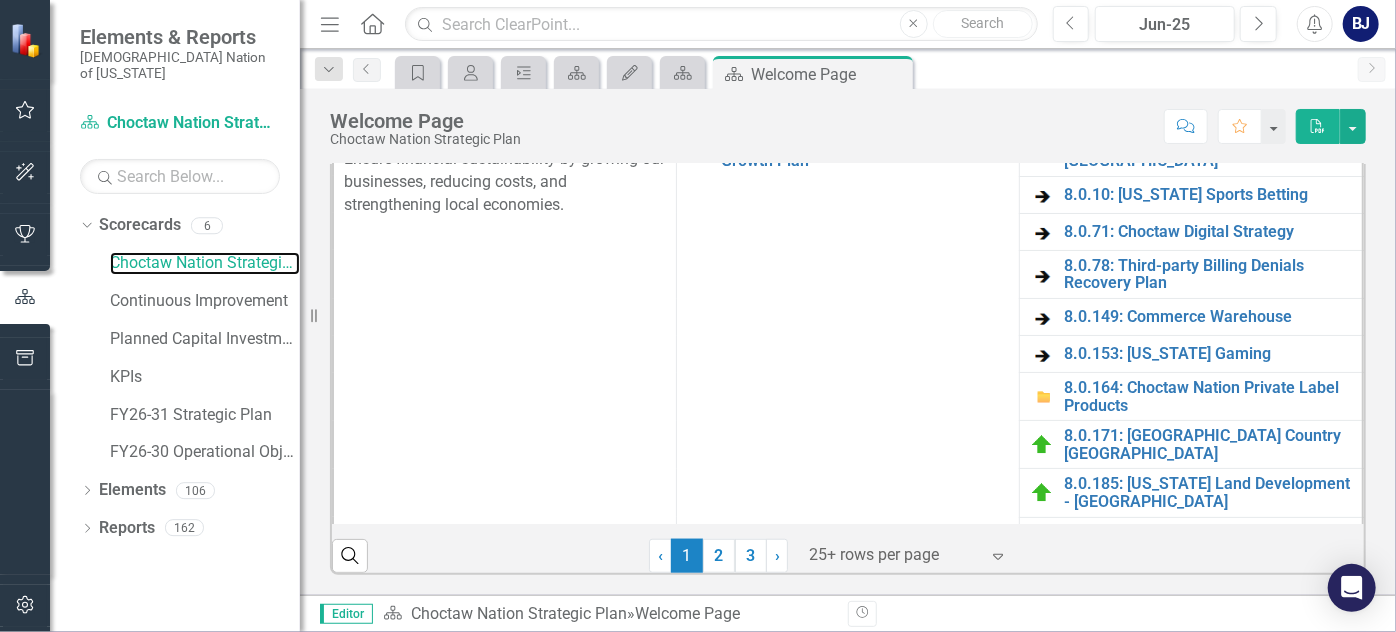 scroll, scrollTop: 1213, scrollLeft: 0, axis: vertical 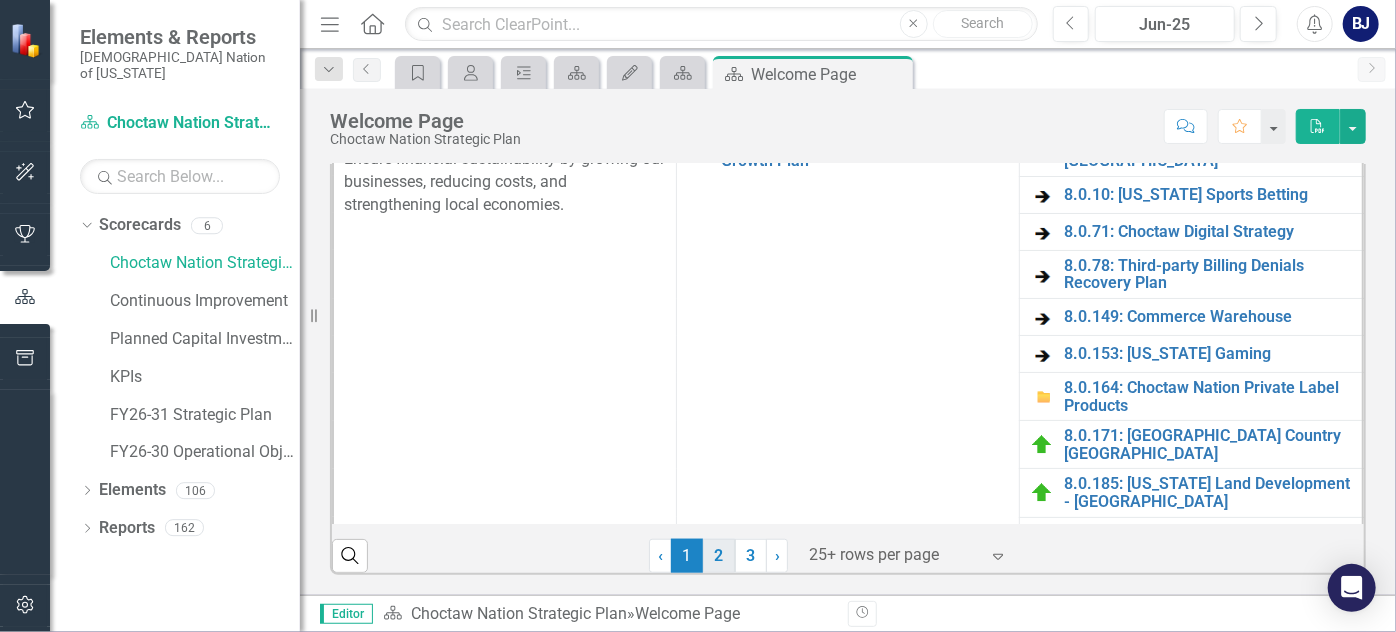 click on "2" at bounding box center [719, 556] 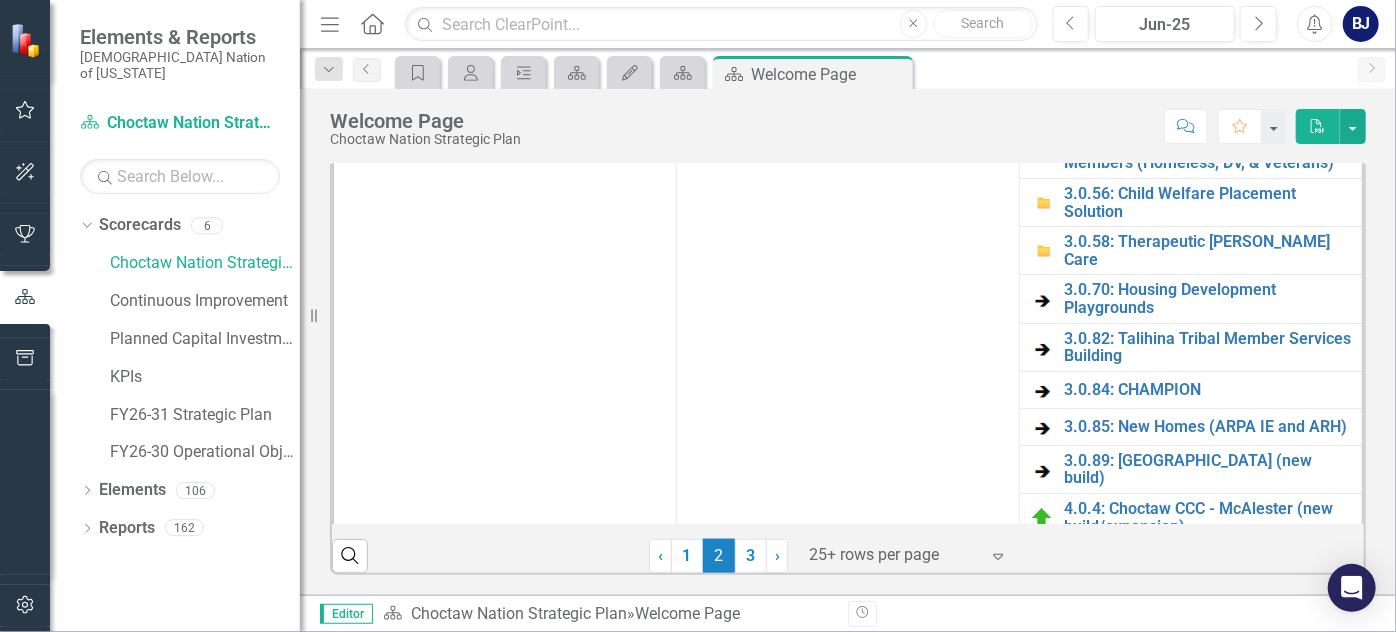 scroll, scrollTop: 0, scrollLeft: 0, axis: both 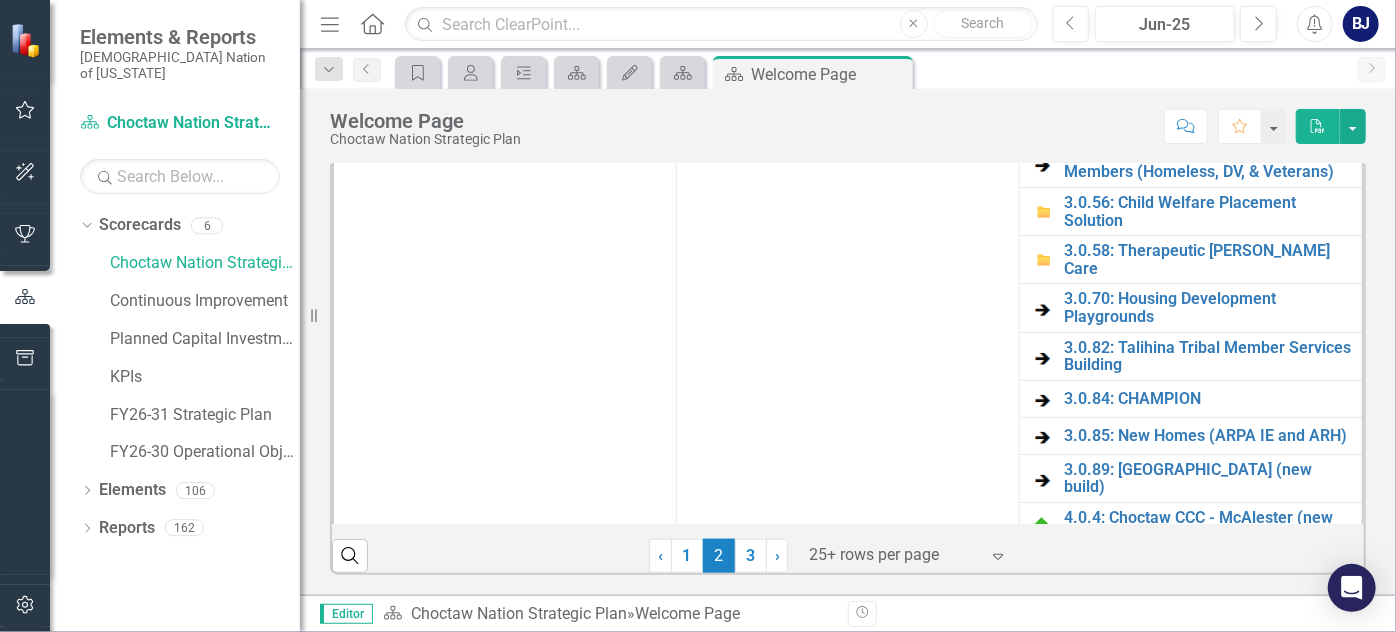 click at bounding box center [894, 555] 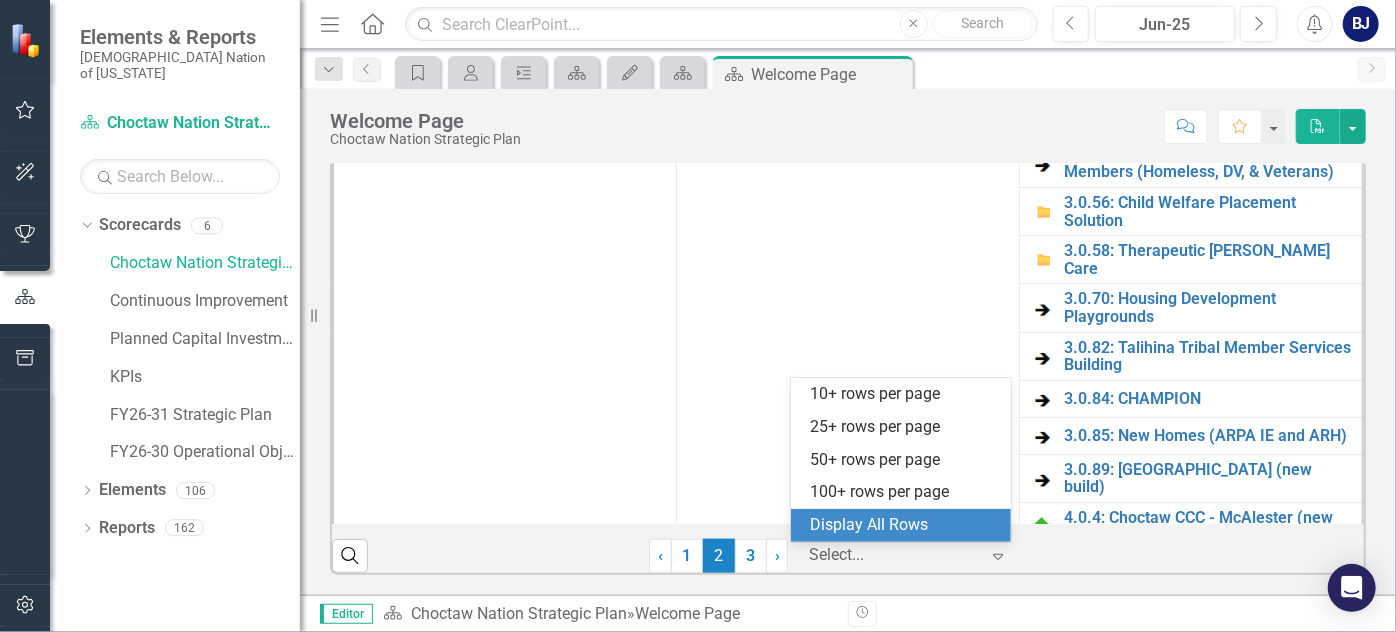 click on "Display All Rows" at bounding box center (905, 525) 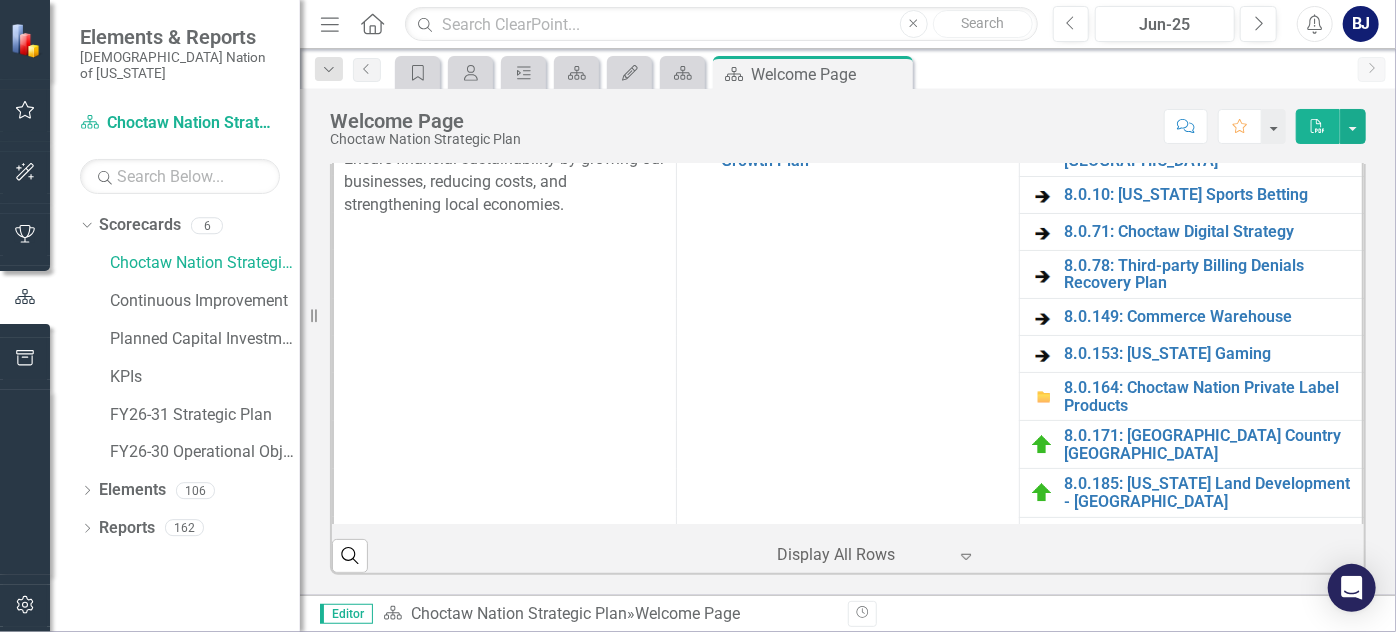 scroll, scrollTop: 1106, scrollLeft: 0, axis: vertical 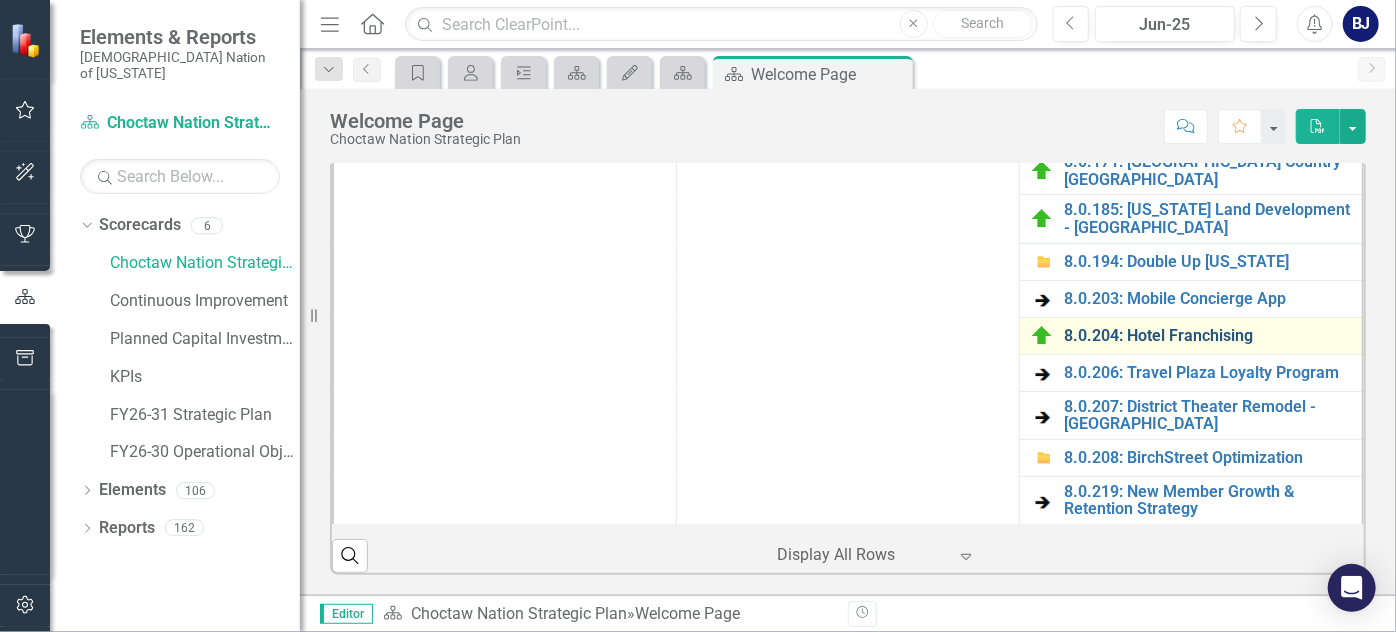 click on "8.0.204: Hotel Franchising" at bounding box center (1208, 336) 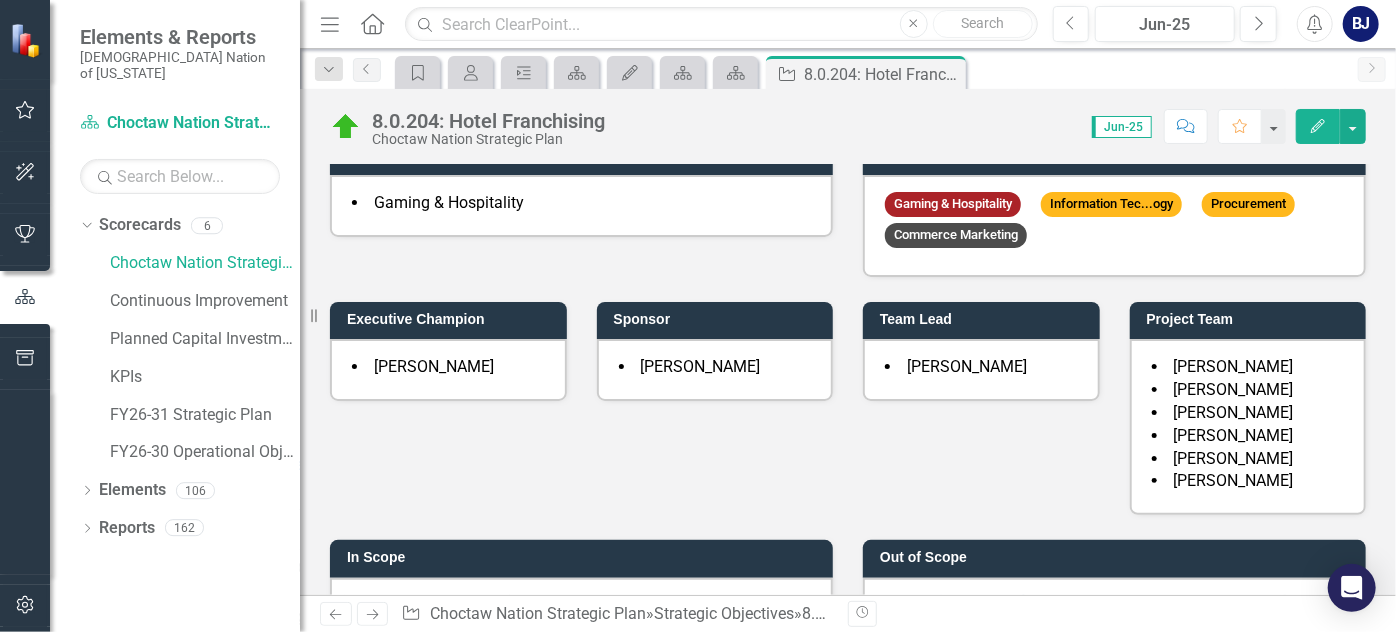 scroll, scrollTop: 472, scrollLeft: 0, axis: vertical 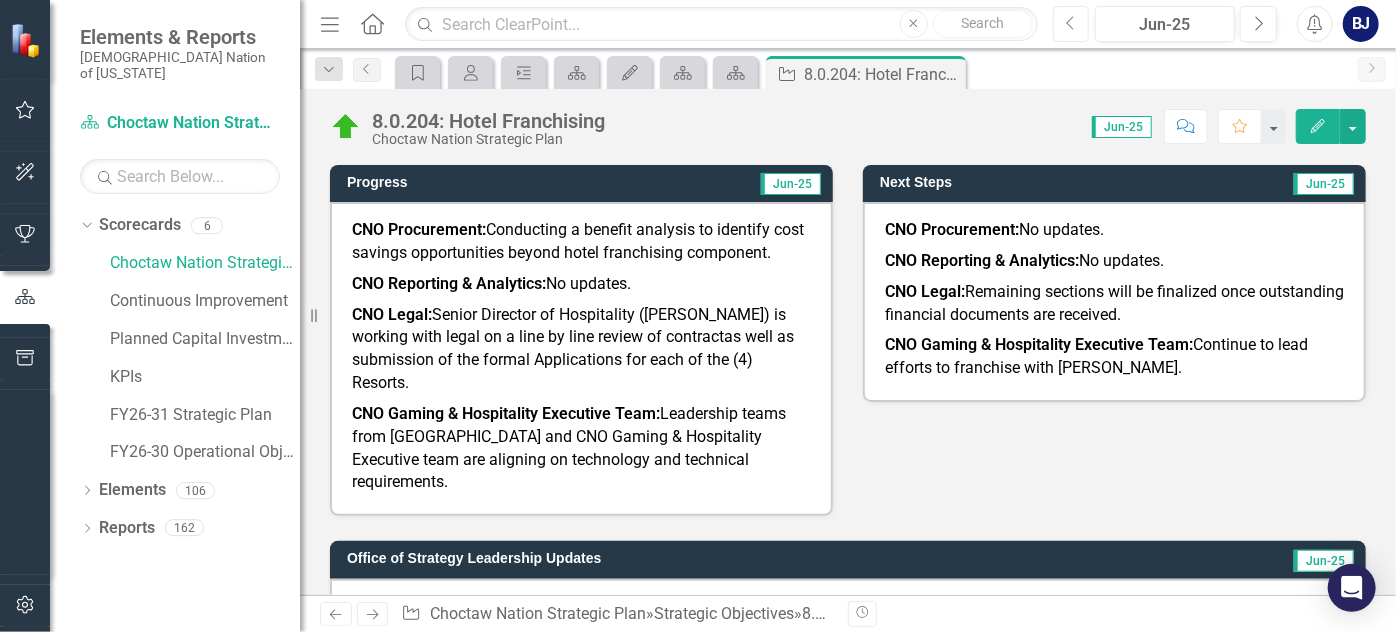 click on "Previous" at bounding box center [1071, 24] 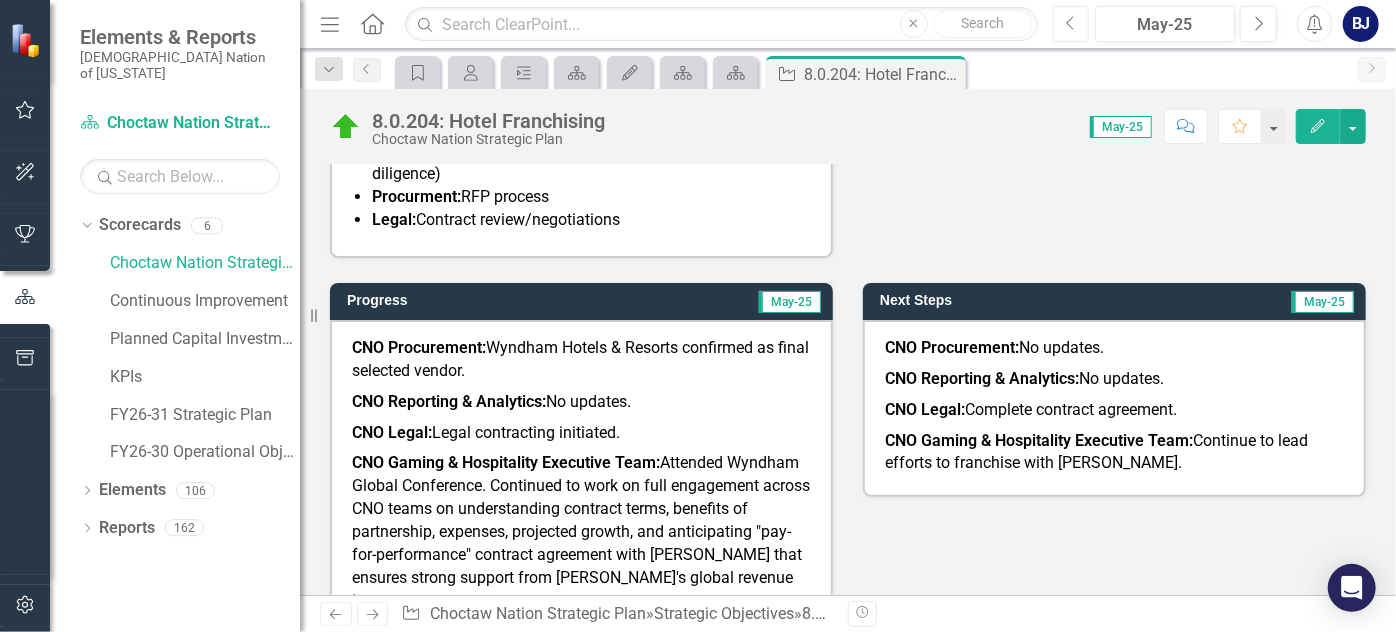 scroll, scrollTop: 983, scrollLeft: 0, axis: vertical 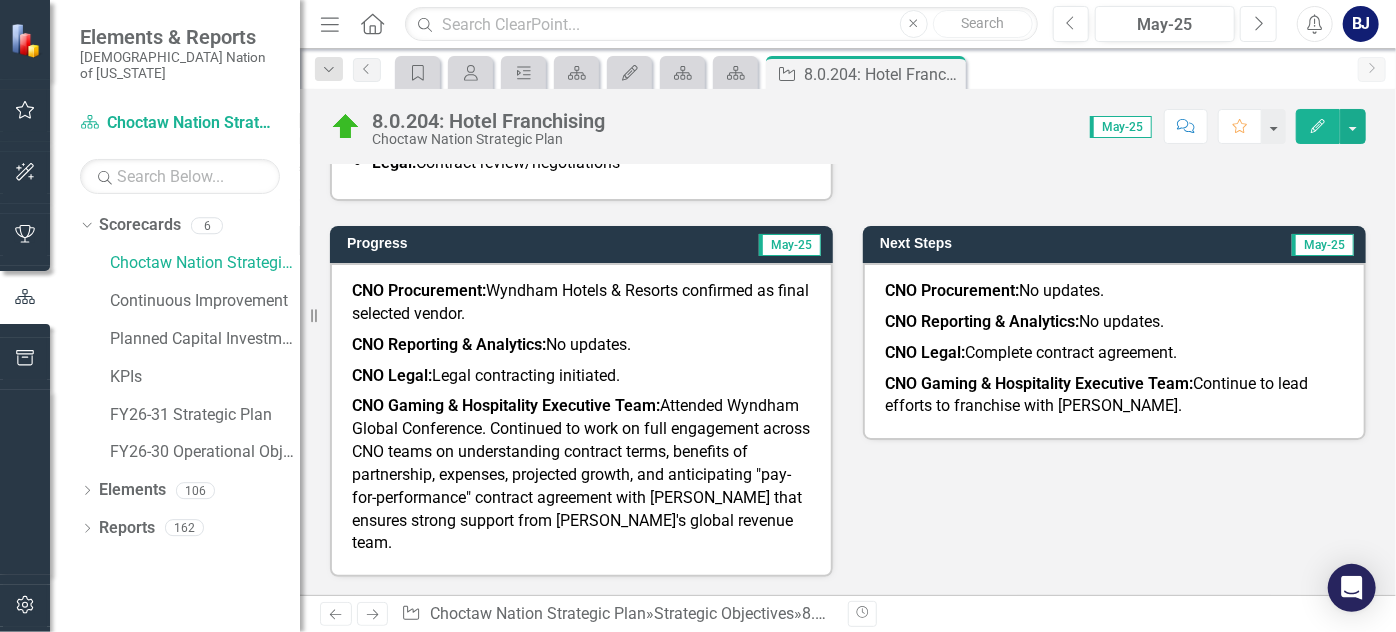 click on "Next" at bounding box center [1258, 24] 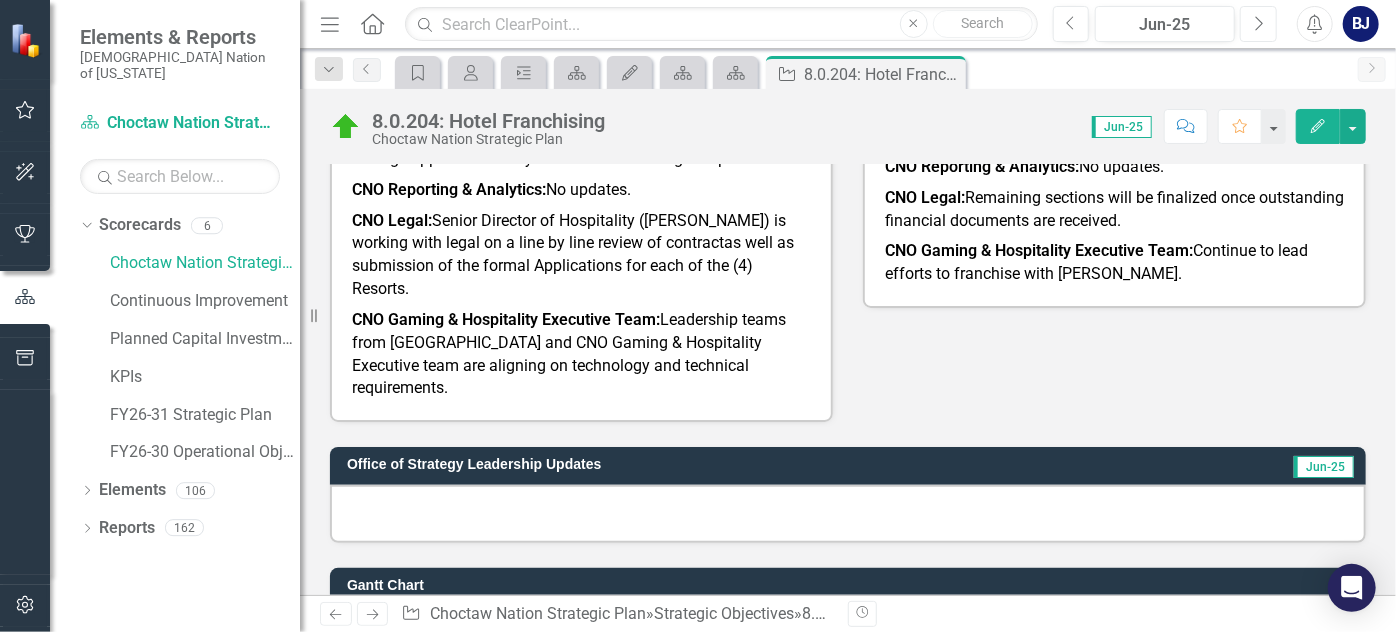 scroll, scrollTop: 1130, scrollLeft: 0, axis: vertical 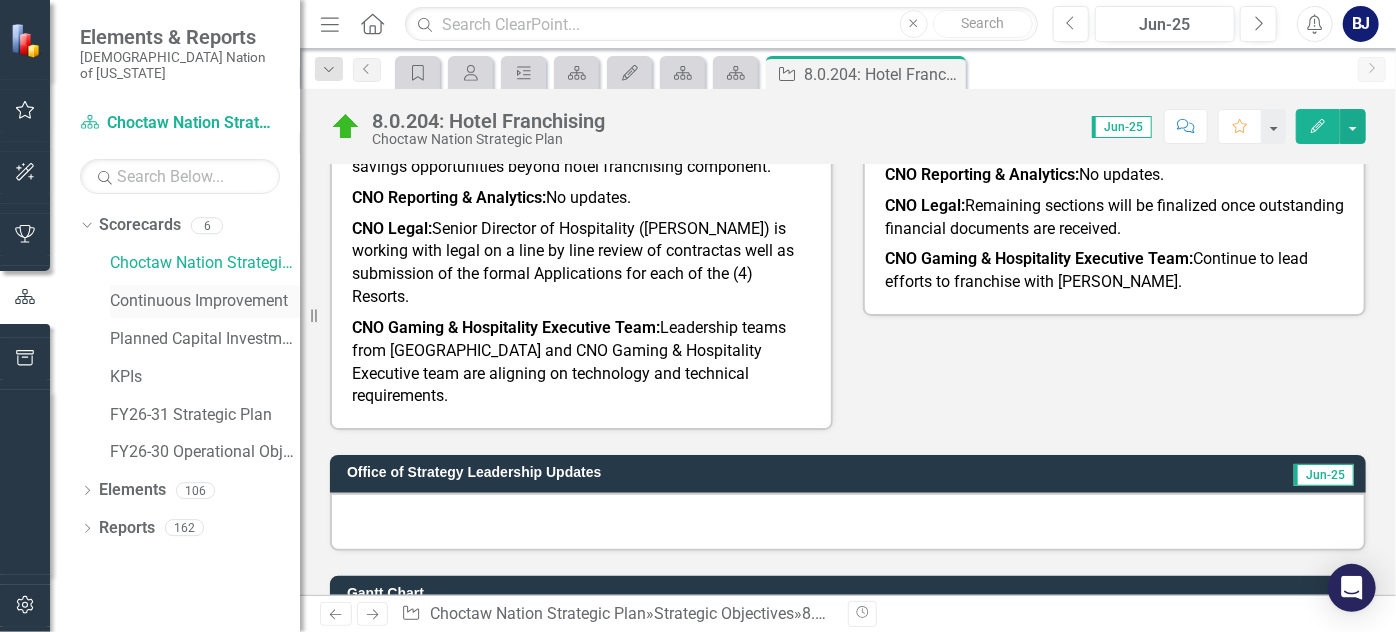 click on "Continuous Improvement" at bounding box center [205, 301] 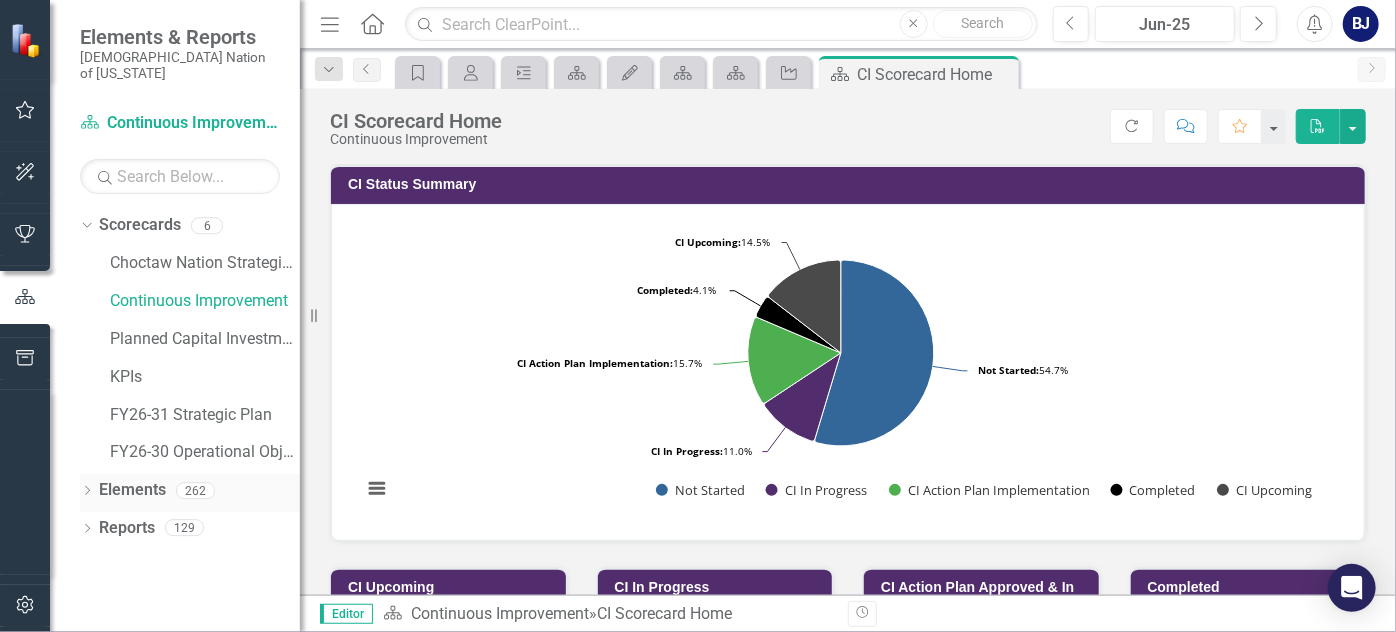 click on "Dropdown" at bounding box center [87, 493] 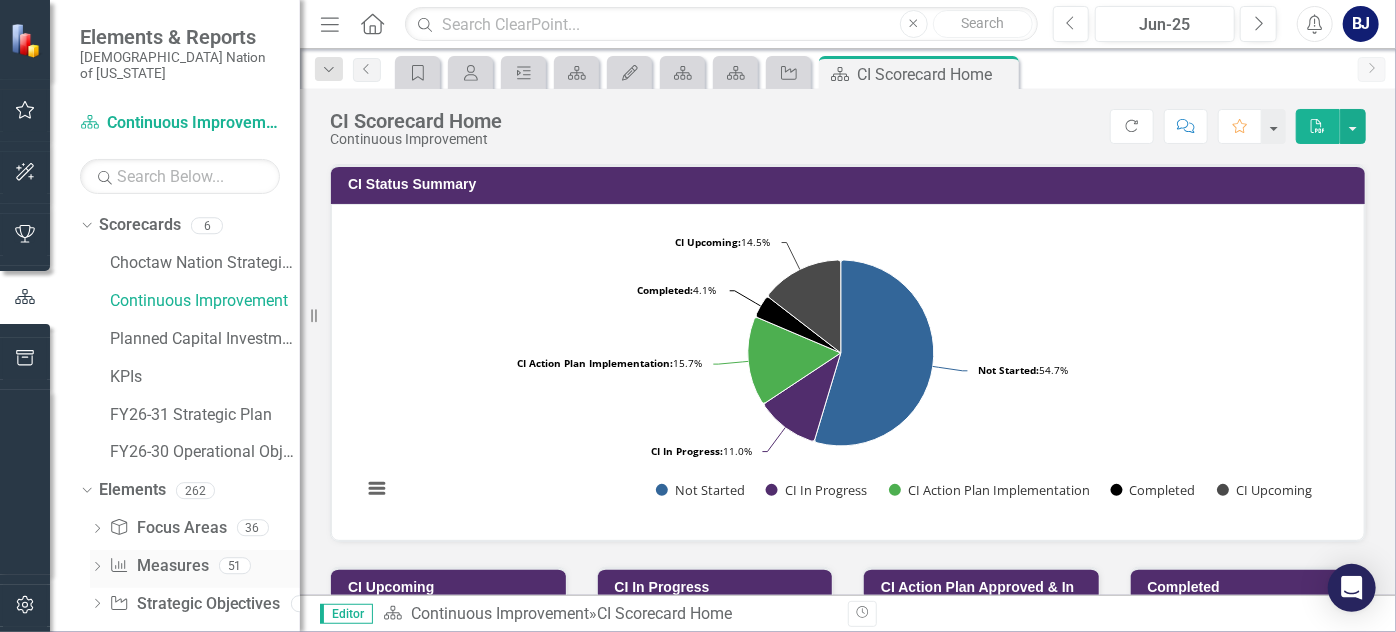 click on "Measure Measures" at bounding box center (158, 566) 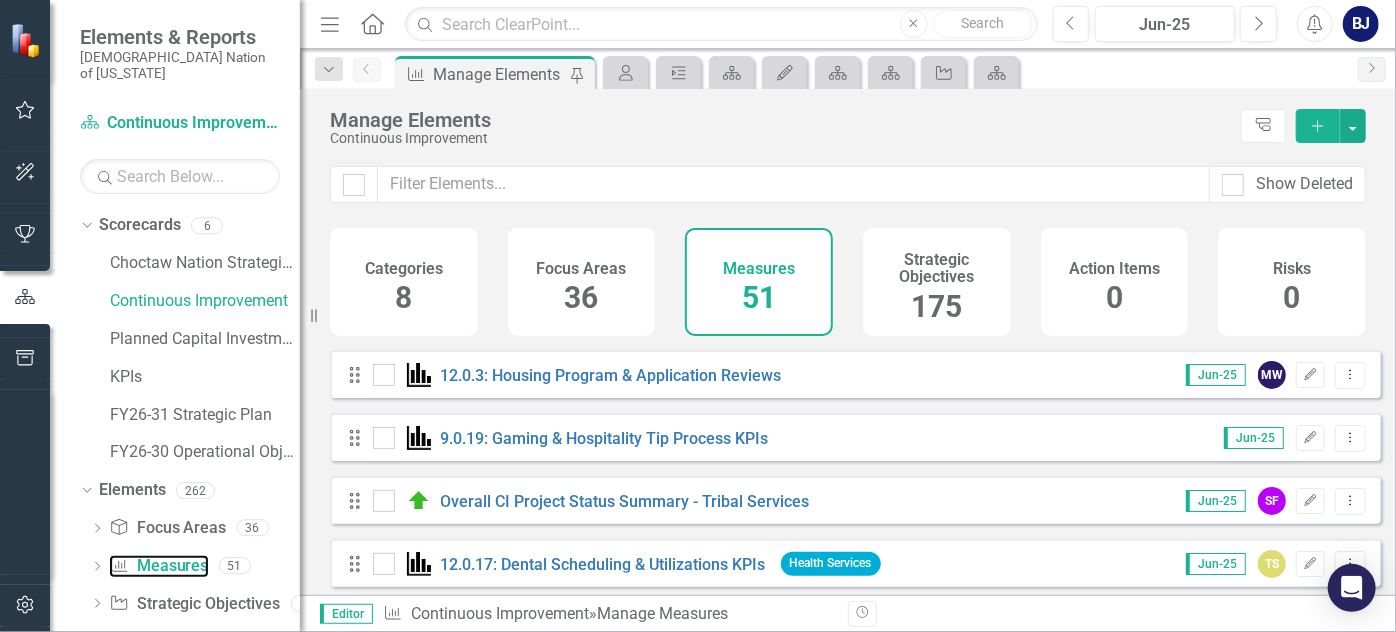 scroll, scrollTop: 40, scrollLeft: 0, axis: vertical 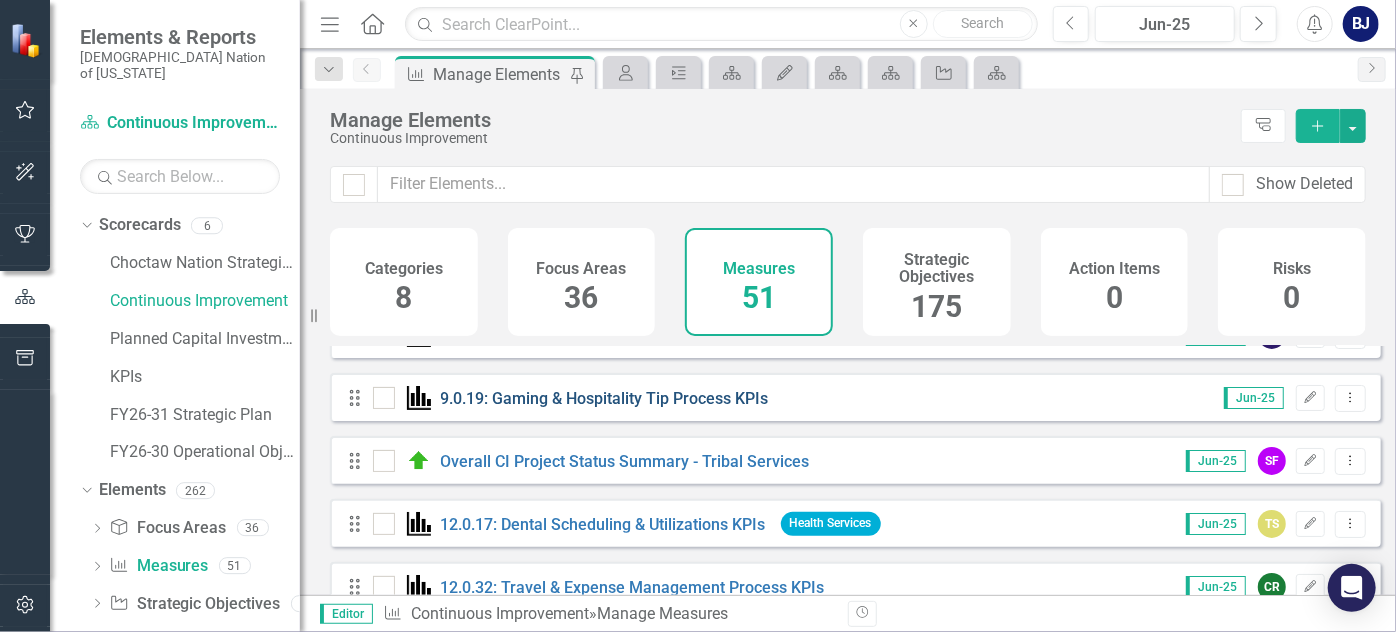 click on "9.0.19: Gaming & Hospitality Tip Process KPIs" at bounding box center (605, 398) 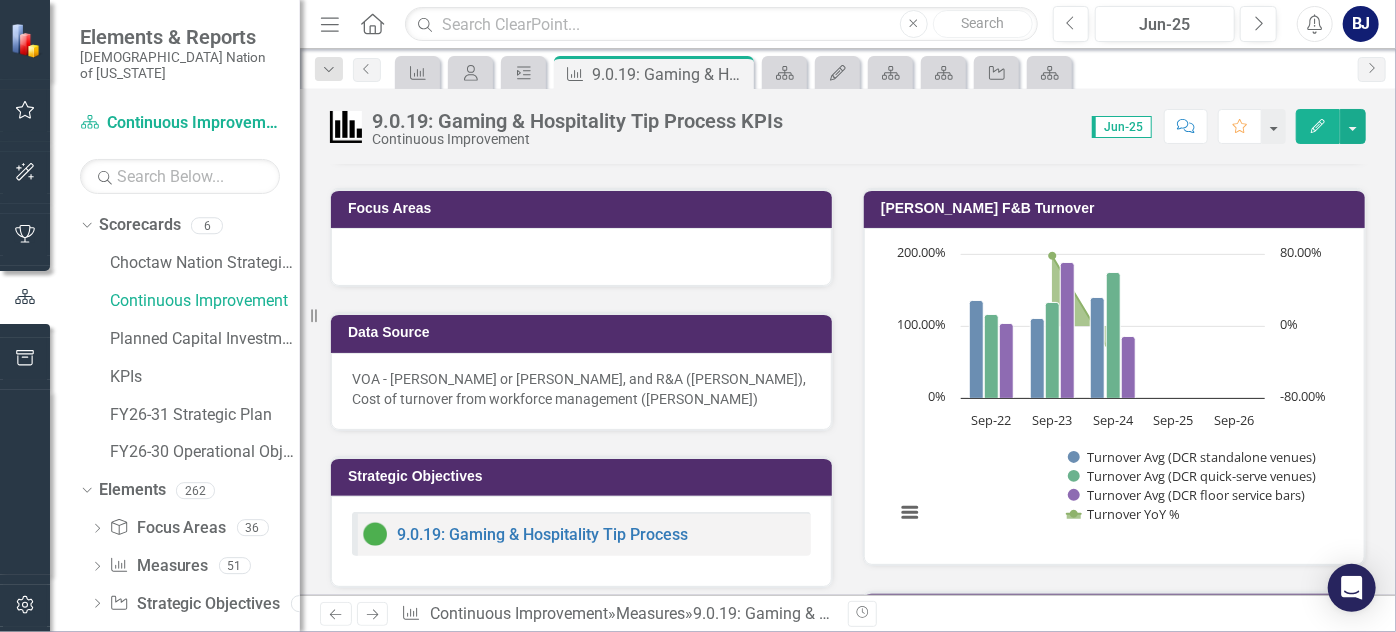 scroll, scrollTop: 529, scrollLeft: 0, axis: vertical 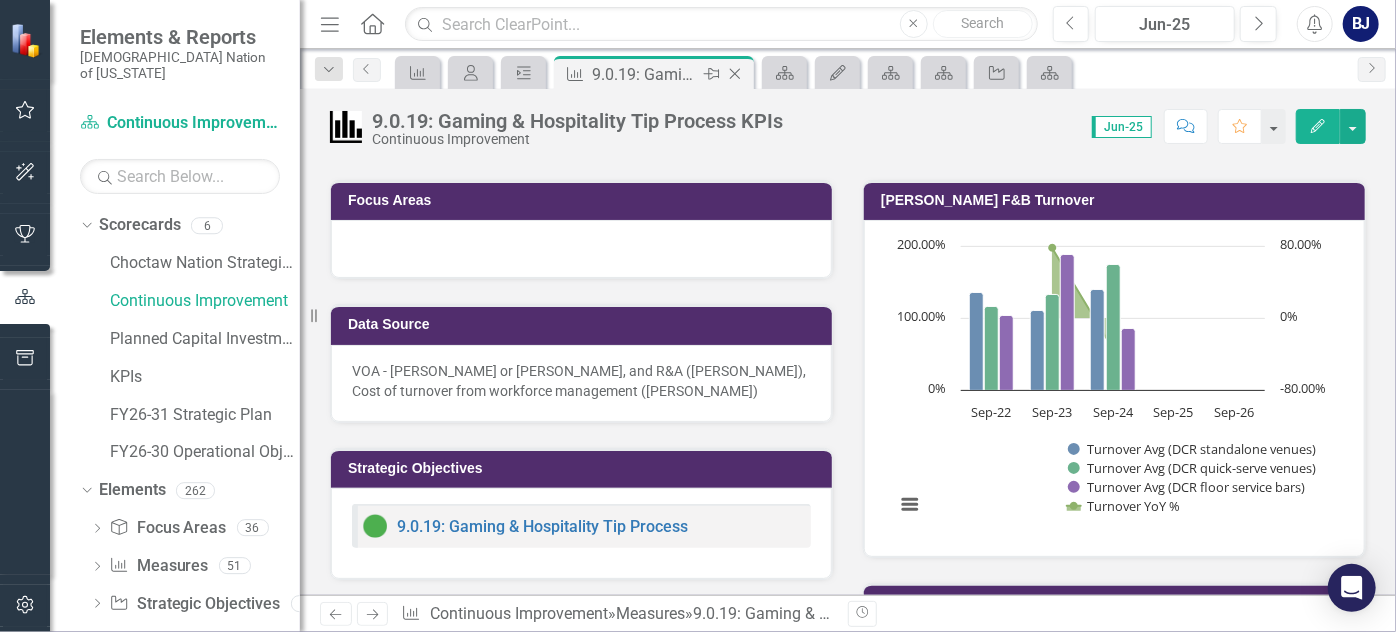 click on "Close" 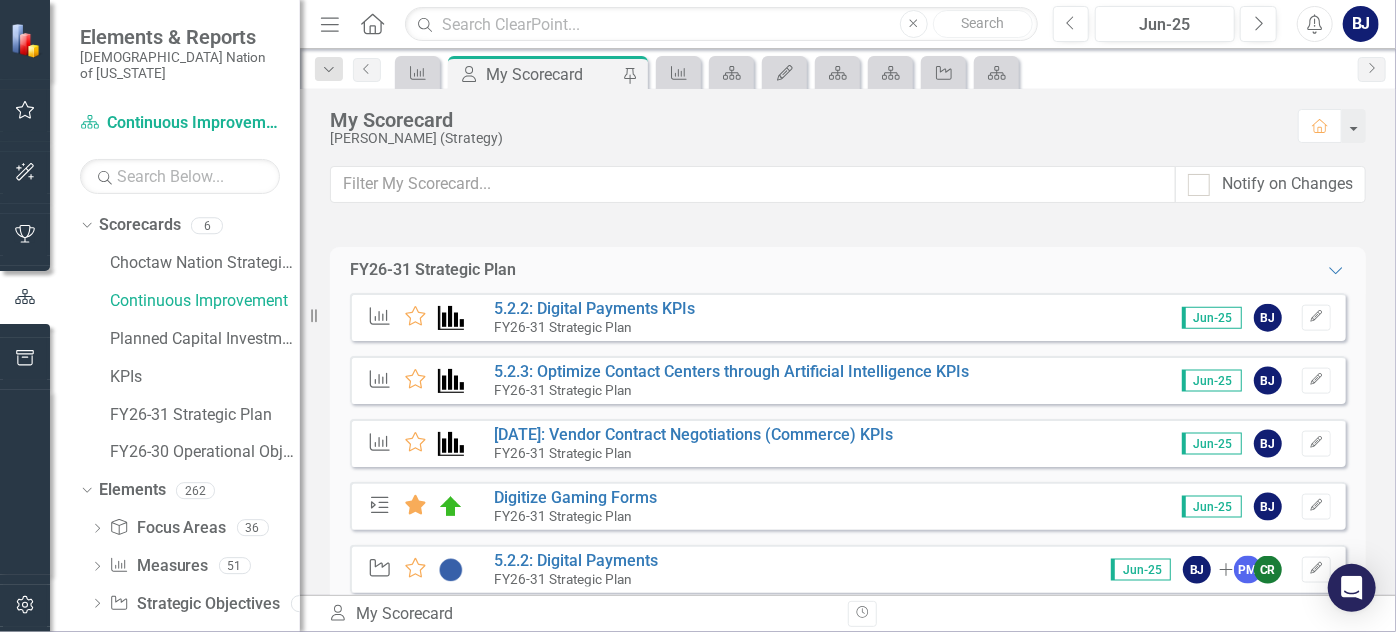 scroll, scrollTop: 1356, scrollLeft: 0, axis: vertical 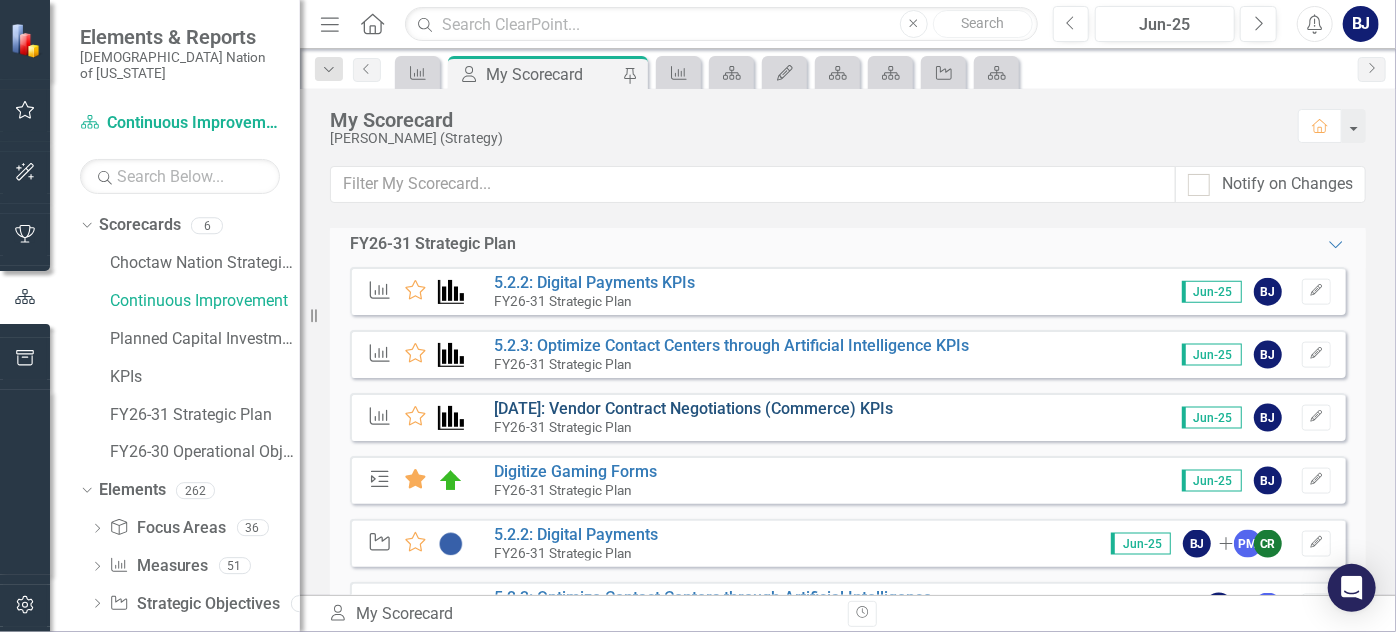 click on "[DATE]: Vendor Contract Negotiations (Commerce) KPIs" at bounding box center (693, 408) 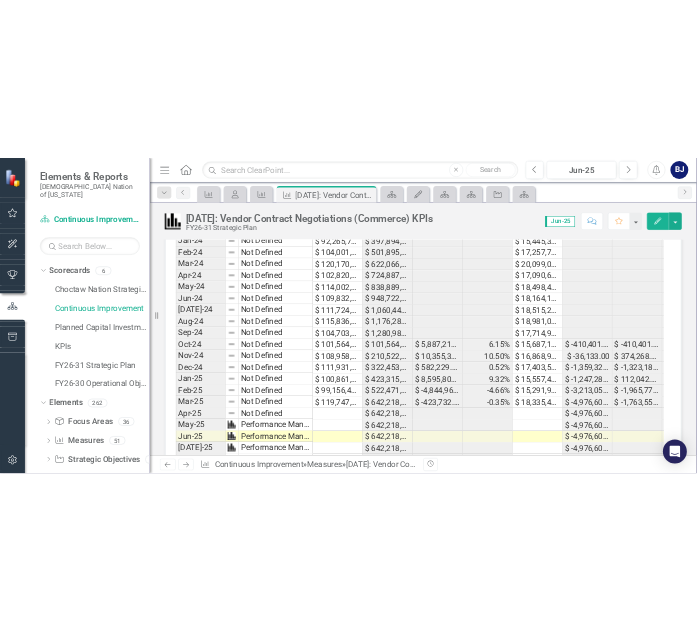 scroll, scrollTop: 1738, scrollLeft: 0, axis: vertical 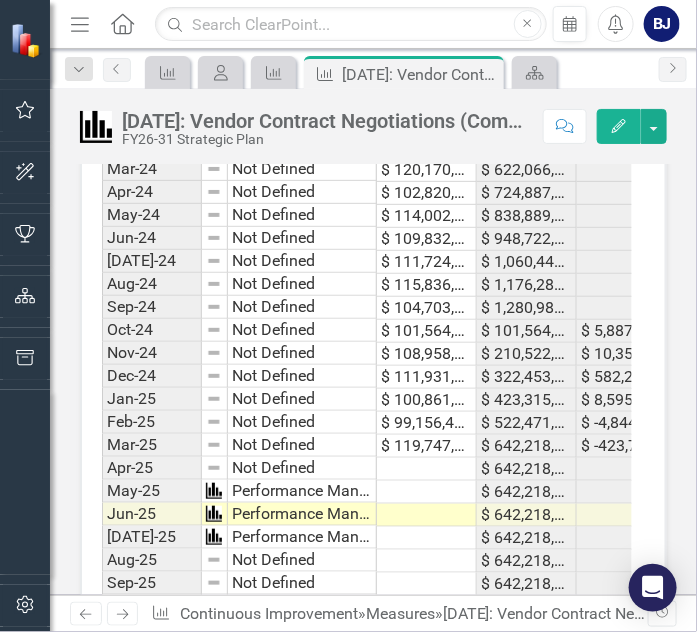 click at bounding box center (427, 469) 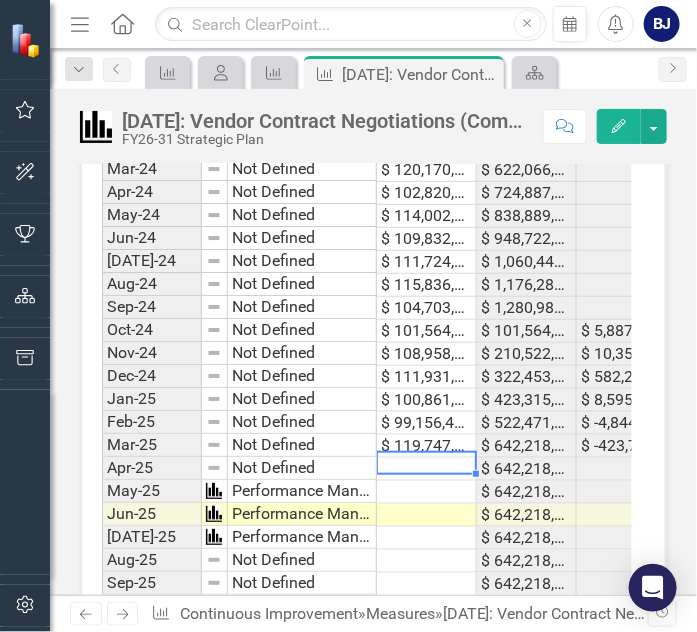 click at bounding box center [427, 469] 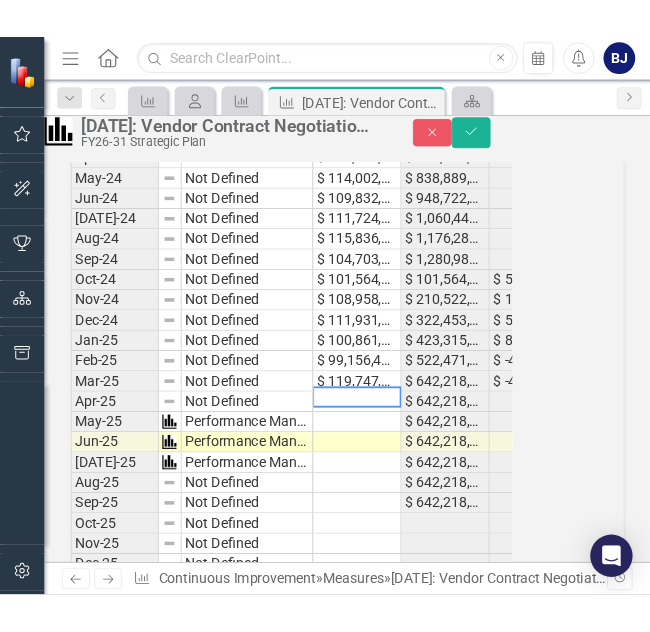 scroll, scrollTop: 3011, scrollLeft: 0, axis: vertical 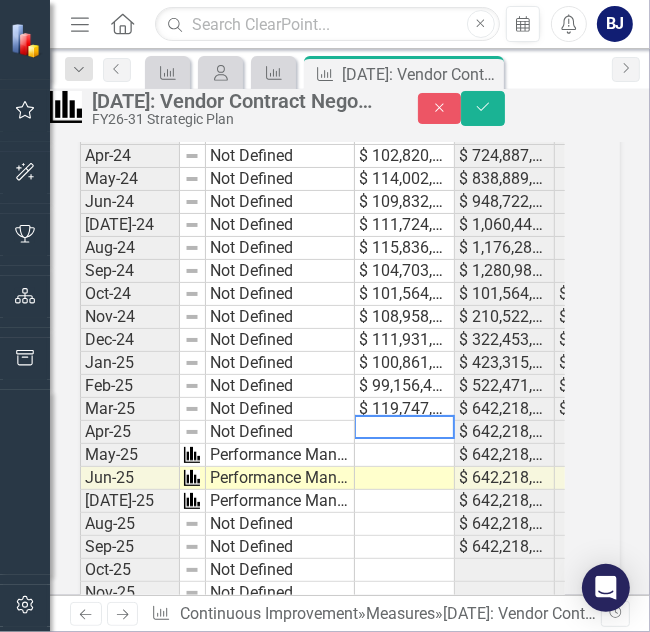 click at bounding box center (404, 427) 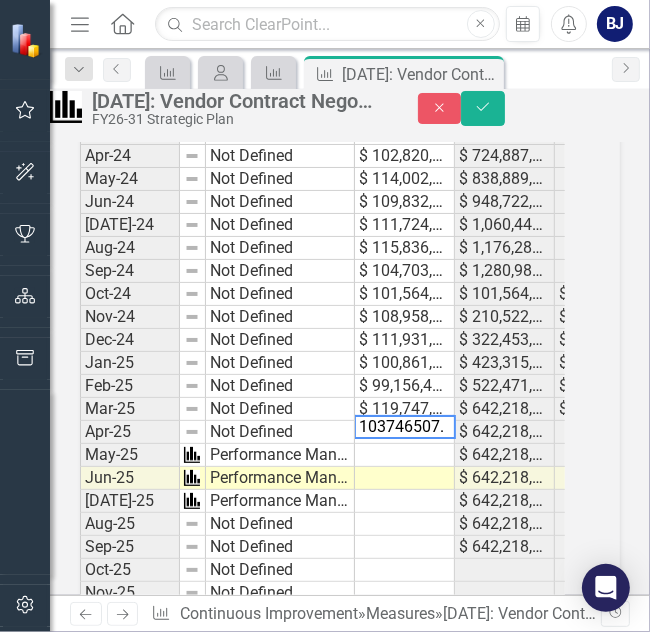 type on "103746507.72" 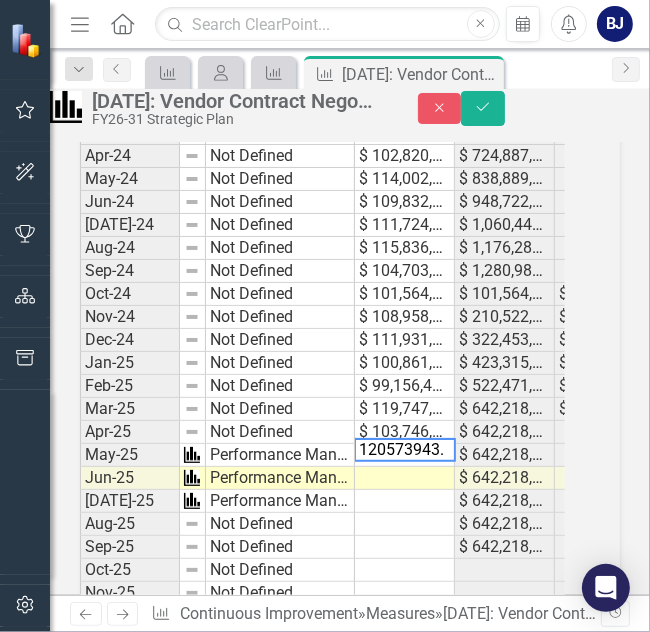 type on "120573943.53" 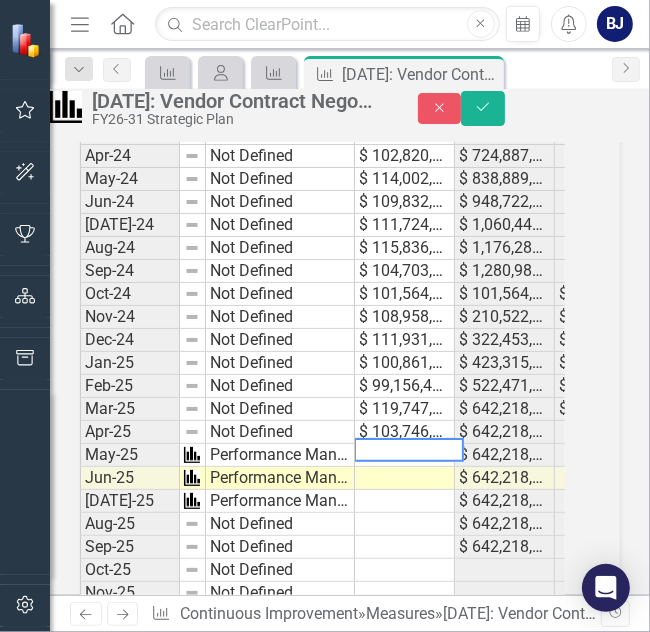 type 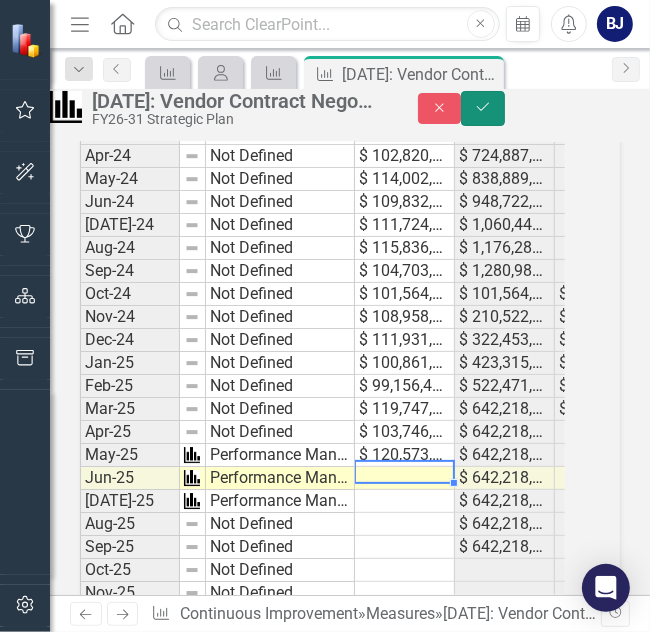 click on "Save" 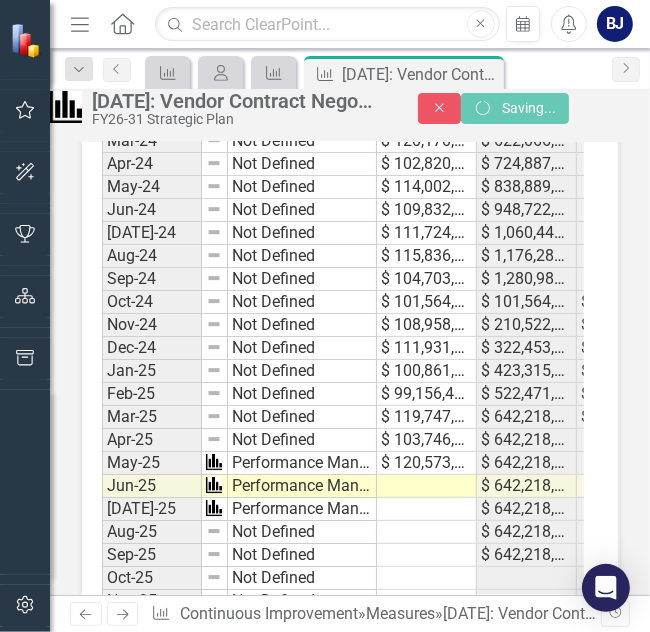 scroll, scrollTop: 0, scrollLeft: 0, axis: both 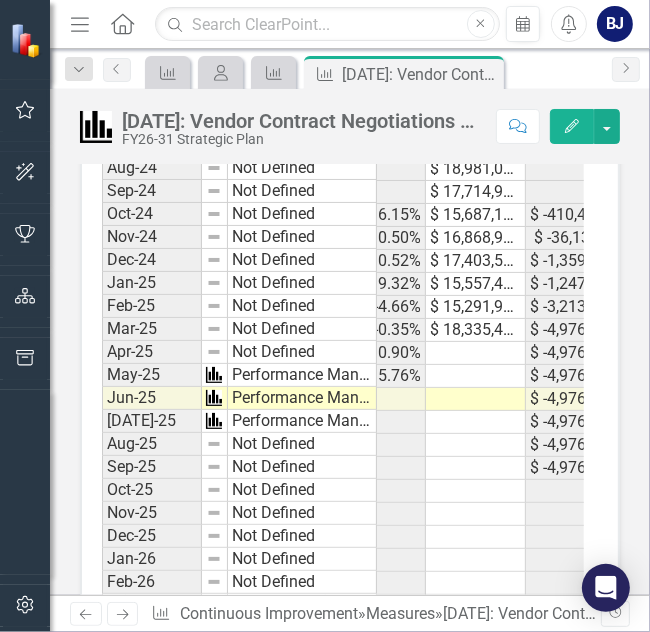 click at bounding box center [476, 353] 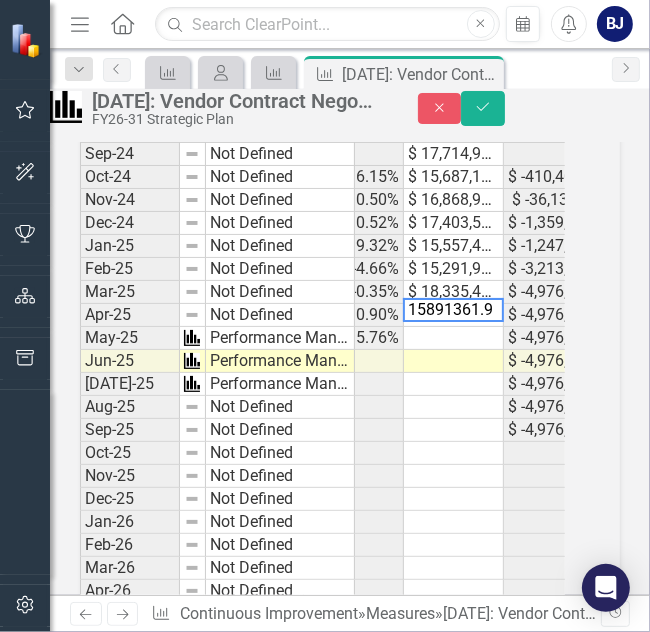 type on "15891361.91" 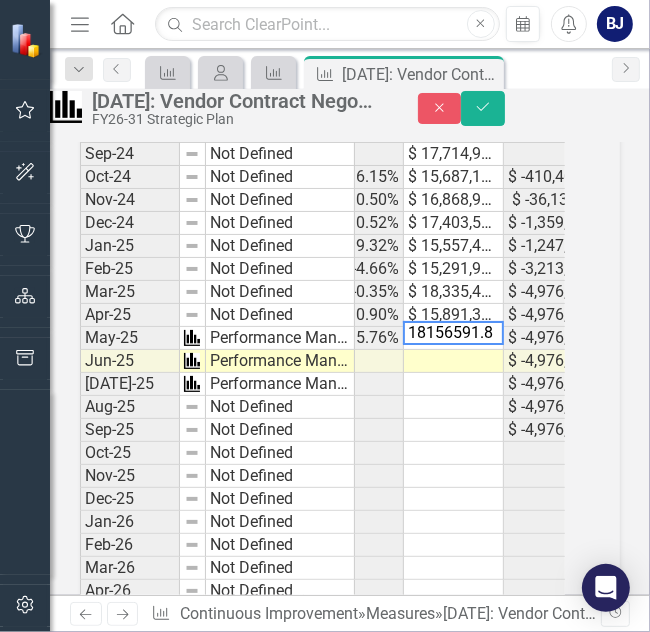 type on "18156591.80" 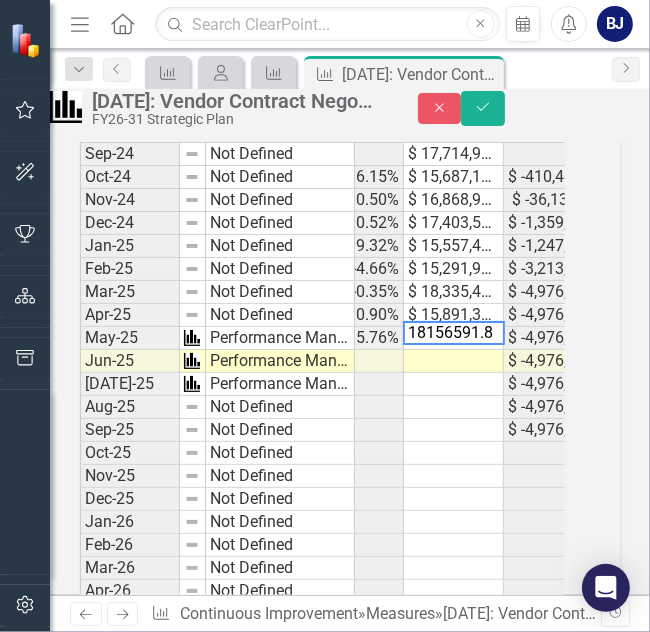 type 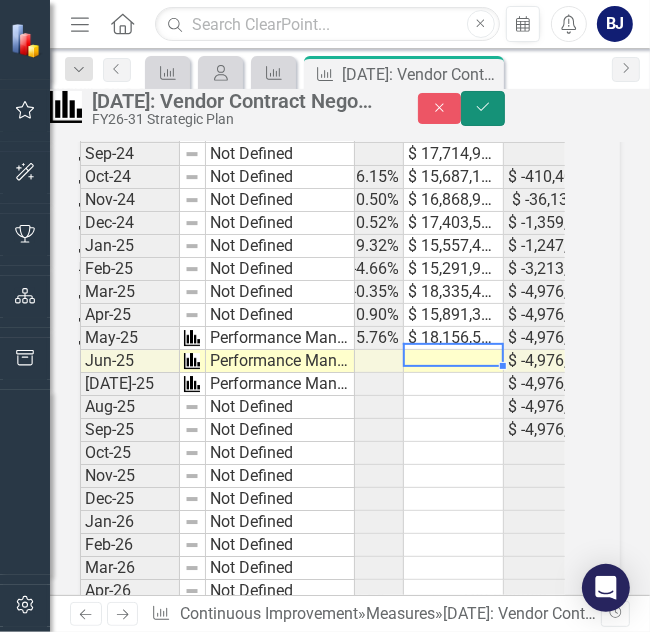 click on "Save" at bounding box center (483, 108) 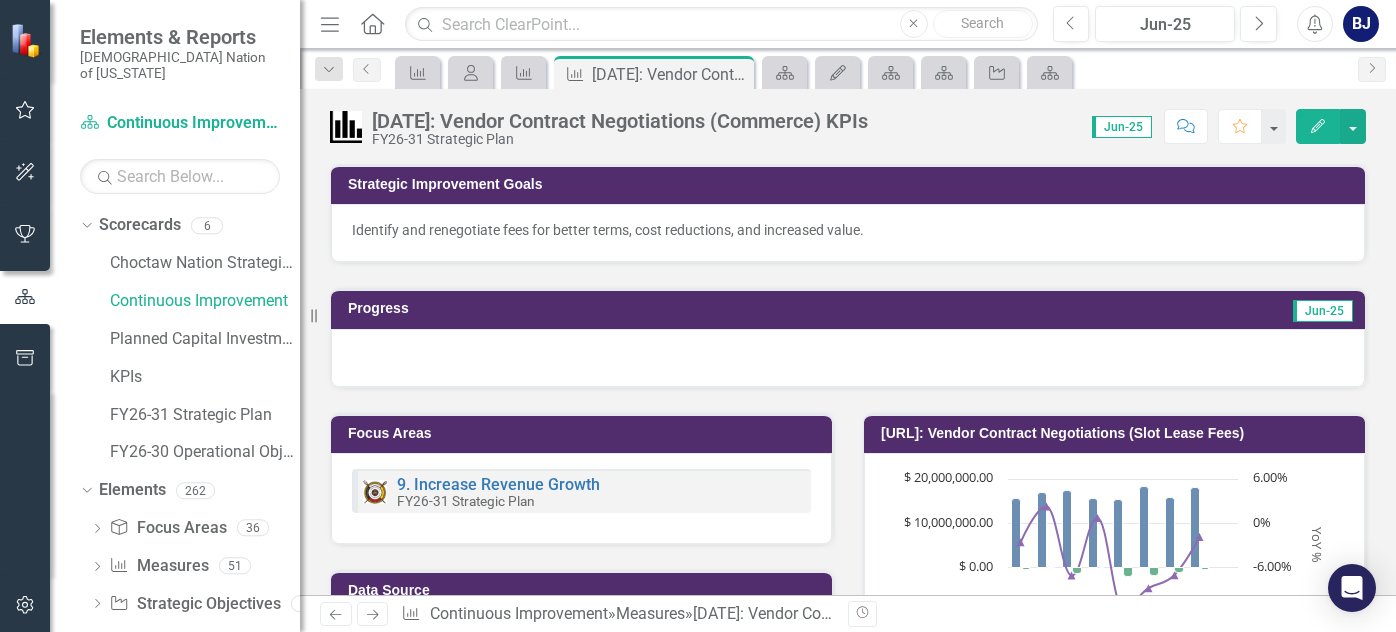 scroll, scrollTop: 0, scrollLeft: 0, axis: both 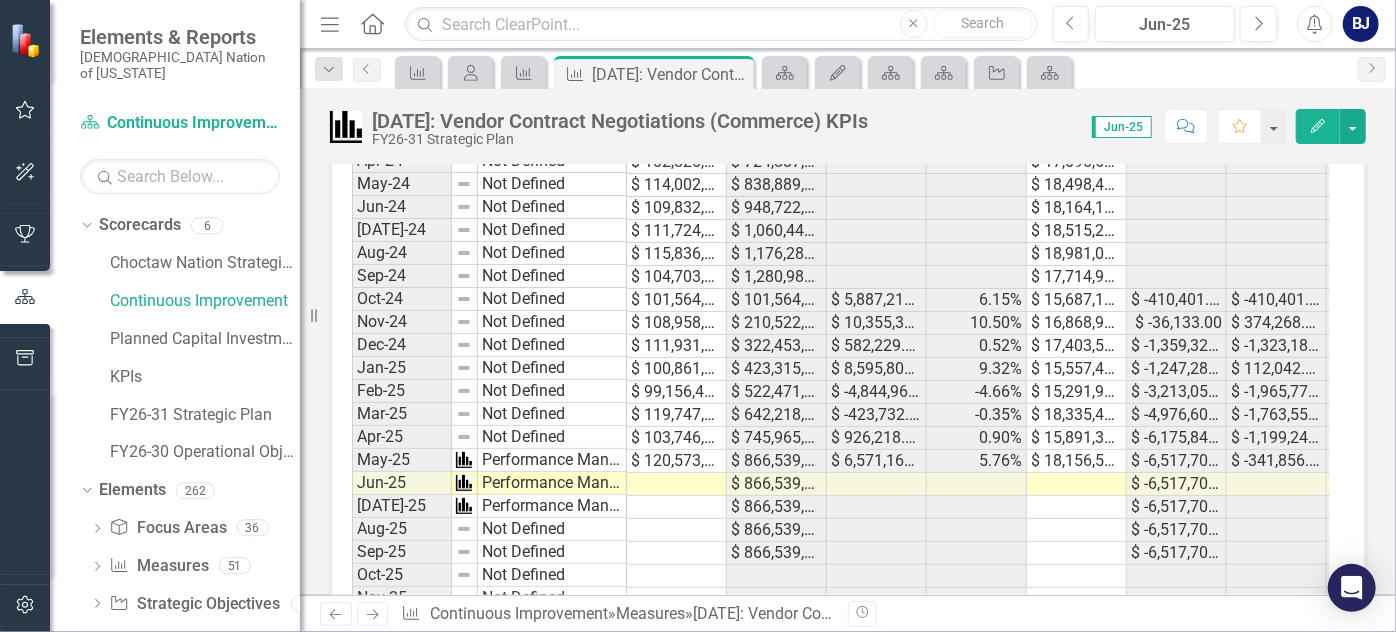 click on "Strategic Improvement Goals Identify and renegotiate fees for better terms, cost reductions, and increased value. Progress Jun-25 Focus Areas 9. Increase Revenue Growth FY26-31 Strategic Plan Data Source Contract Savings Workbook
Email [PERSON_NAME] to update workbook monthly.  Strategic Objectives [DATE]: Vendor Contract Negotiations (Commerce) FY26-31 Strategic Plan [URL]: Vendor Contract Negotiations (Net Slot Revenue) Chart Bar chart with 3 data series. The chart has 1 X axis displaying Net Slot Revenue.  The chart has 2 Y axes displaying  values, and YoY %. Created with Highcharts 11.4.8 Net Slot Revenue YoY % Chart context menu Net Slot Revenue Net Slot Revenue YoY Net Slot Revenue YoY % Oct-24 Nov-24 Dec-24 Jan-25 Feb-25 Mar-25 Apr-25 May-25 Jun-25 $ -80,000,000.00 $ 0.00 $ 80,000,000.00 $ 160,000,000.00 -6.00% 0% 6.00% 12.00% End of interactive chart. [URL]: Vendor Contract Negotiations (ATM Revenue) Chart Combination chart with 3 data series. Created with Highcharts 11.4.8 Slot Lease Fees" at bounding box center (848, 164) 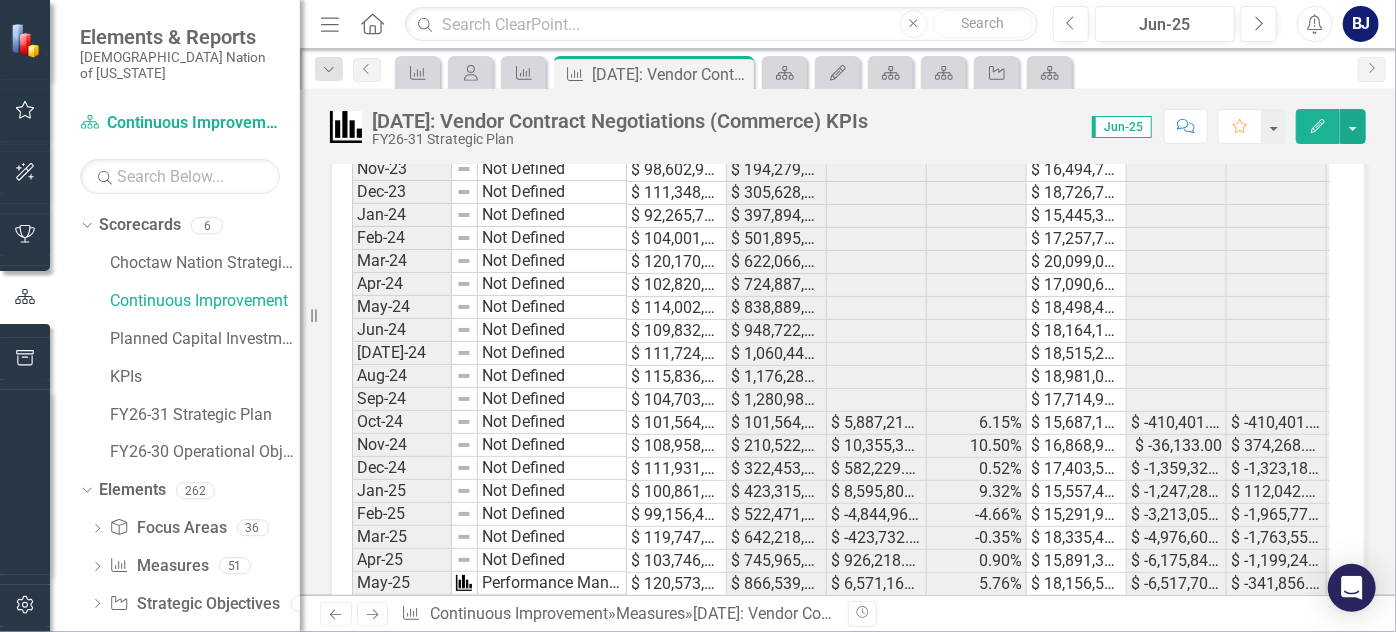 scroll, scrollTop: 1696, scrollLeft: 0, axis: vertical 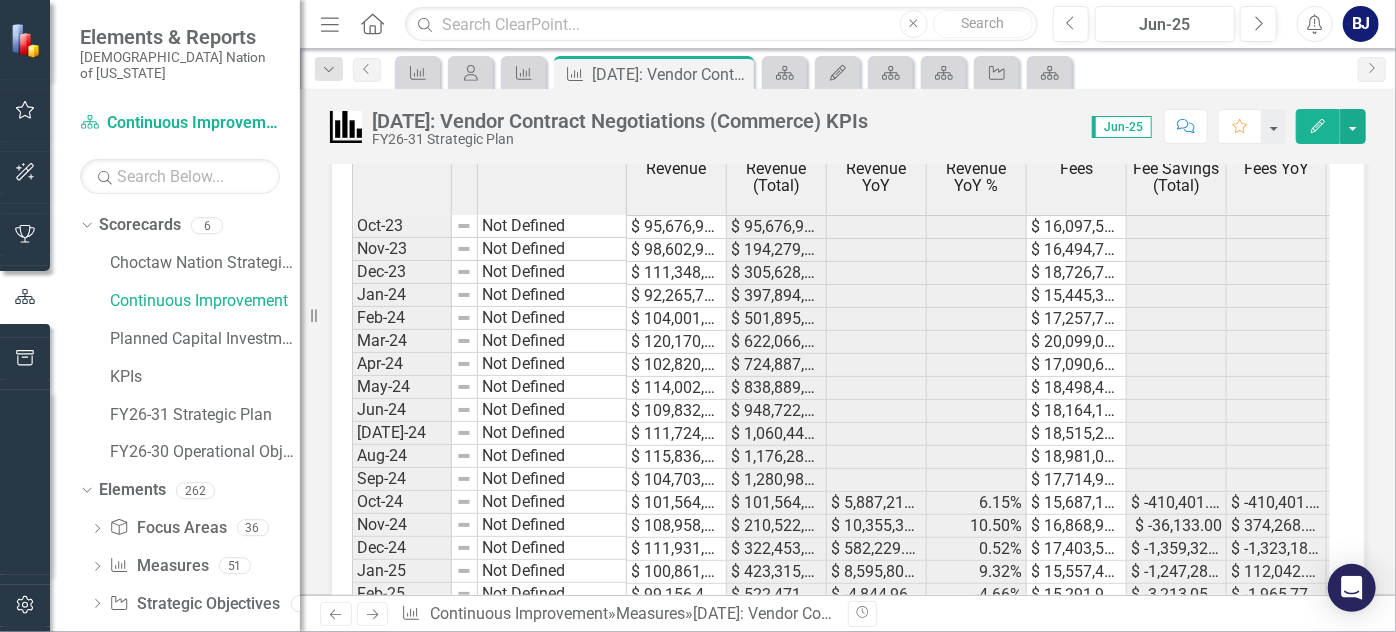 drag, startPoint x: 1379, startPoint y: 381, endPoint x: 1381, endPoint y: 407, distance: 26.076809 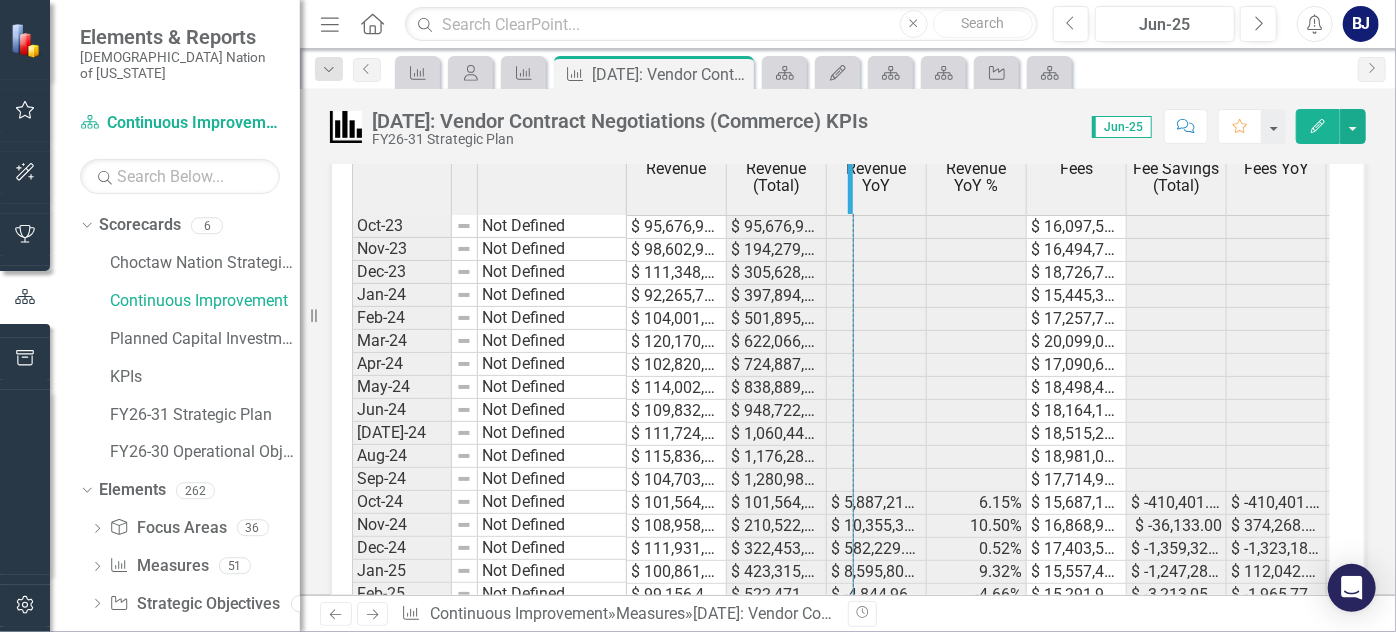drag, startPoint x: 824, startPoint y: 187, endPoint x: 872, endPoint y: 204, distance: 50.92151 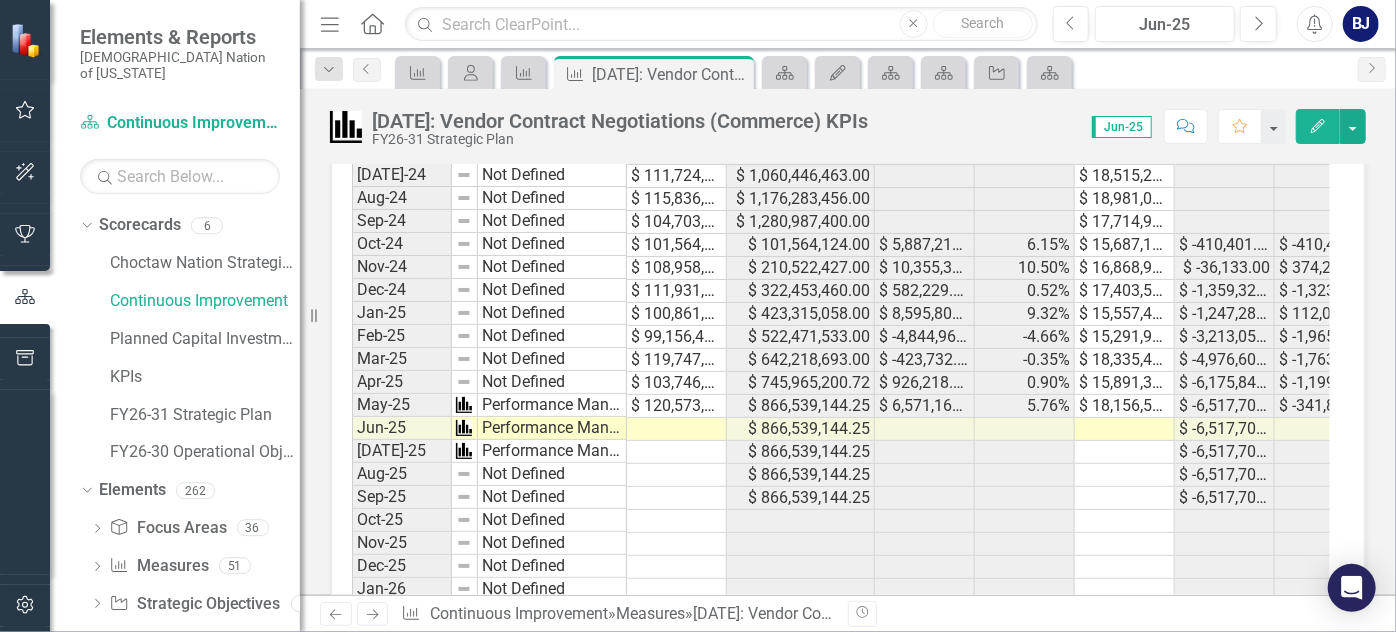 scroll, scrollTop: 1854, scrollLeft: 0, axis: vertical 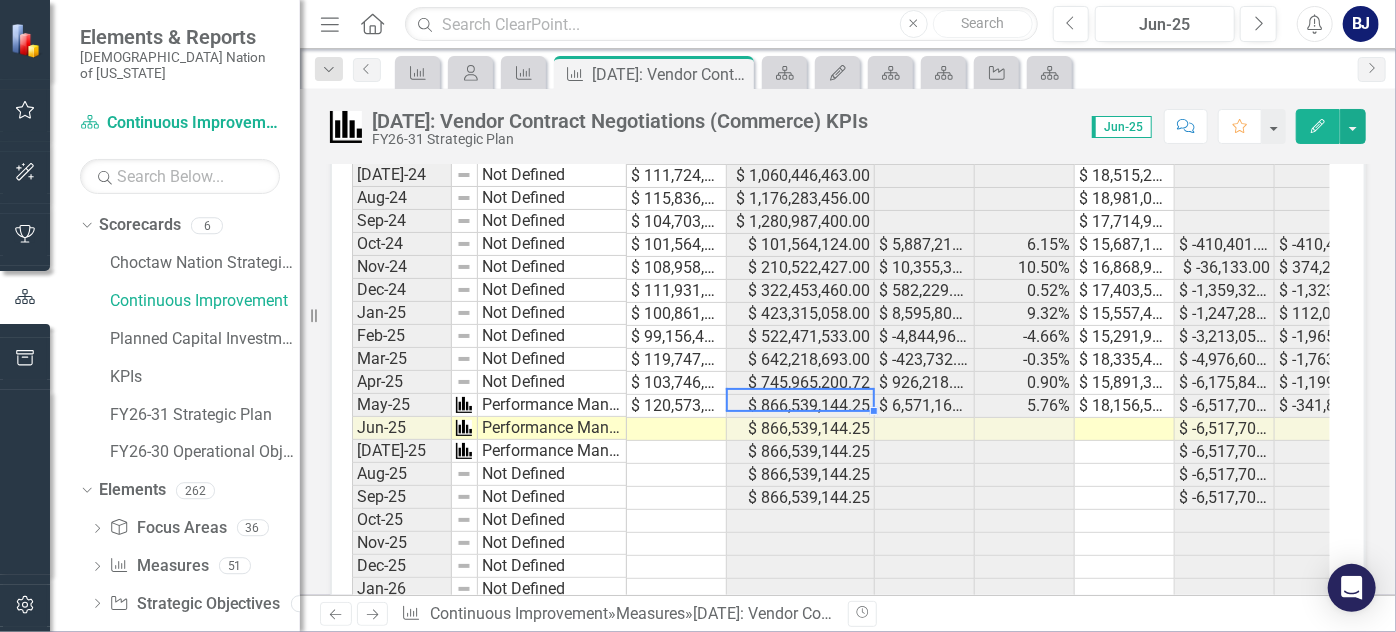 click on "$ 866,539,144.25" at bounding box center (801, 406) 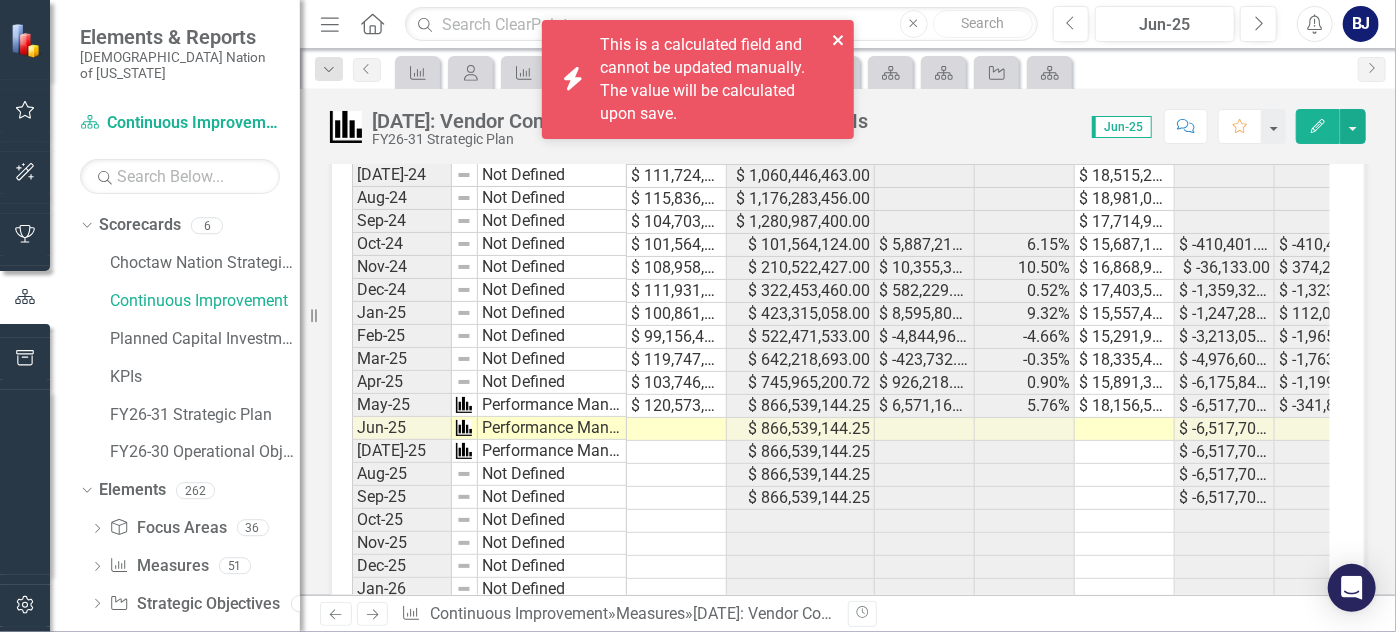 click 